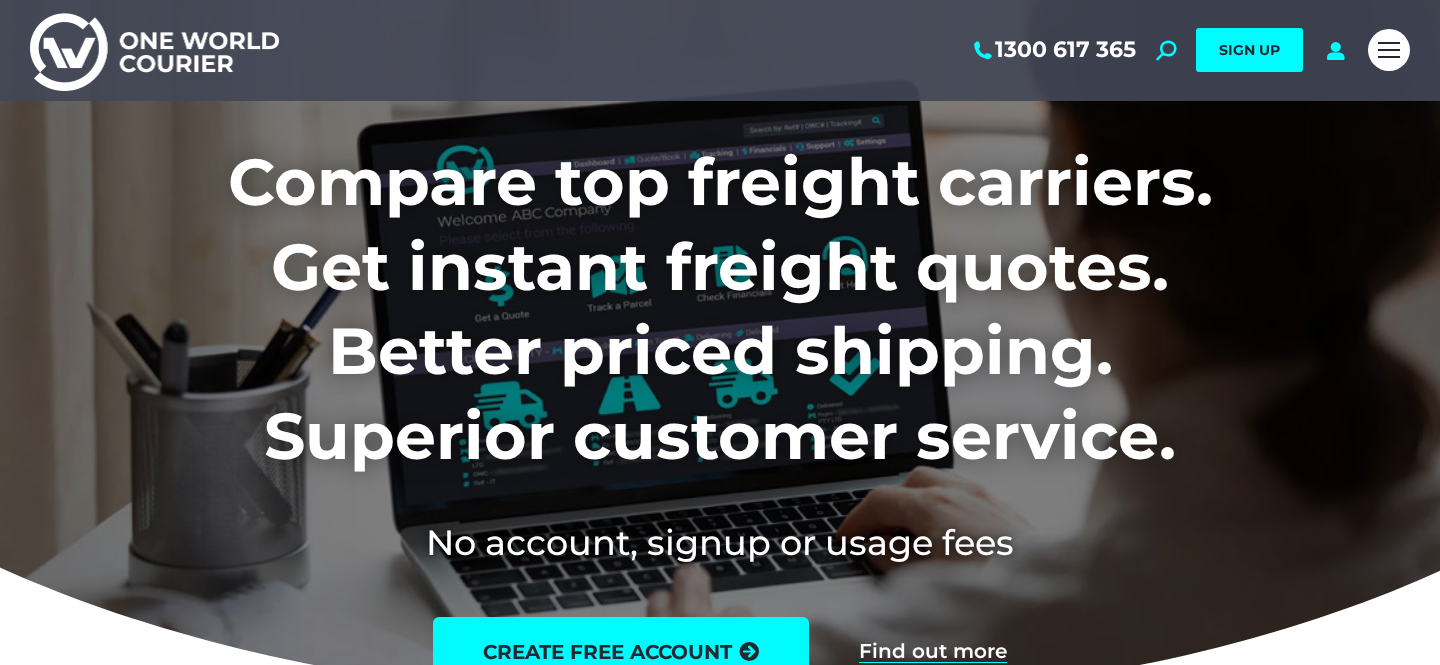 scroll, scrollTop: 0, scrollLeft: 0, axis: both 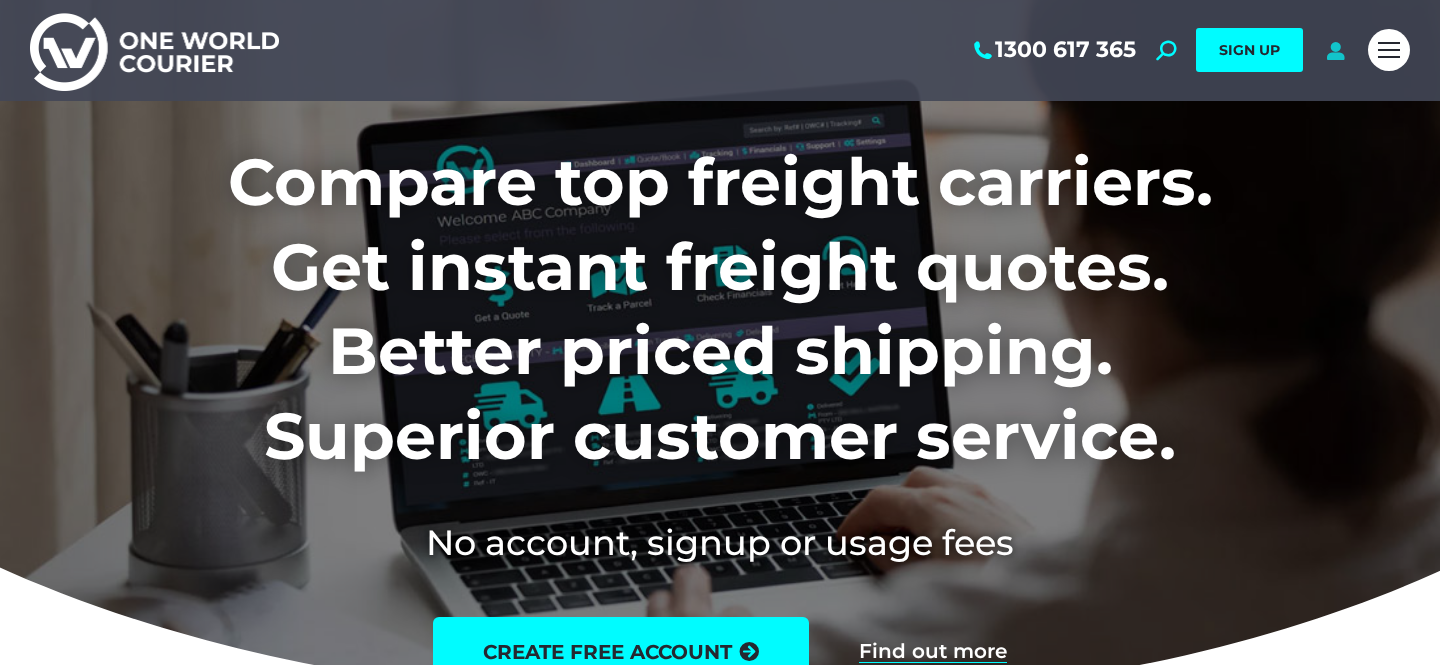 click at bounding box center (1335, 50) 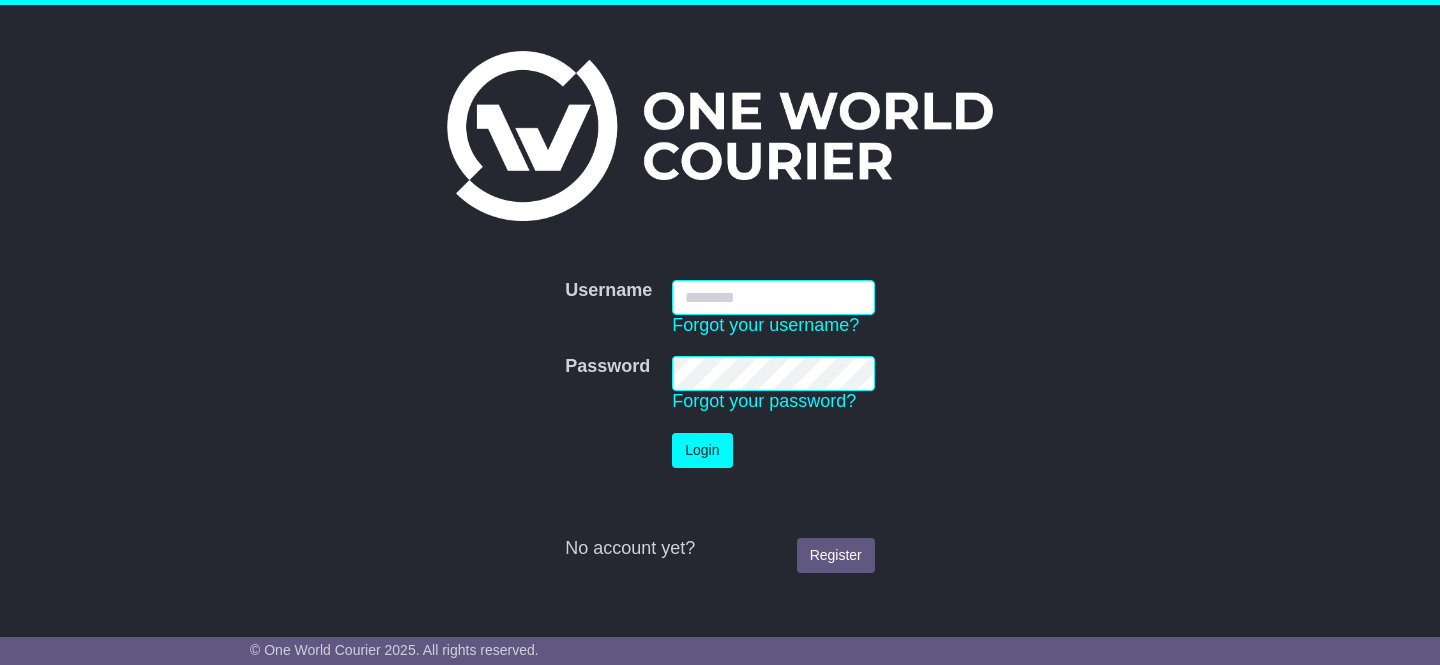 scroll, scrollTop: 0, scrollLeft: 0, axis: both 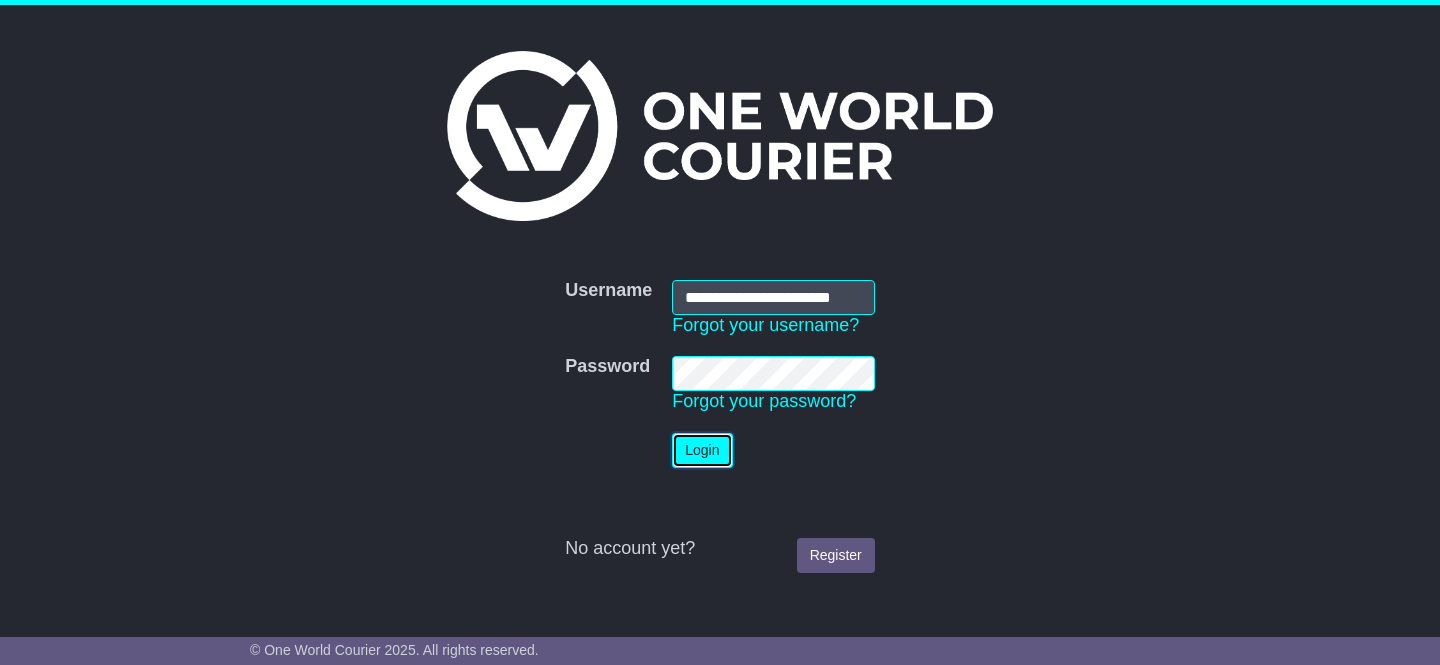click on "Login" at bounding box center (702, 450) 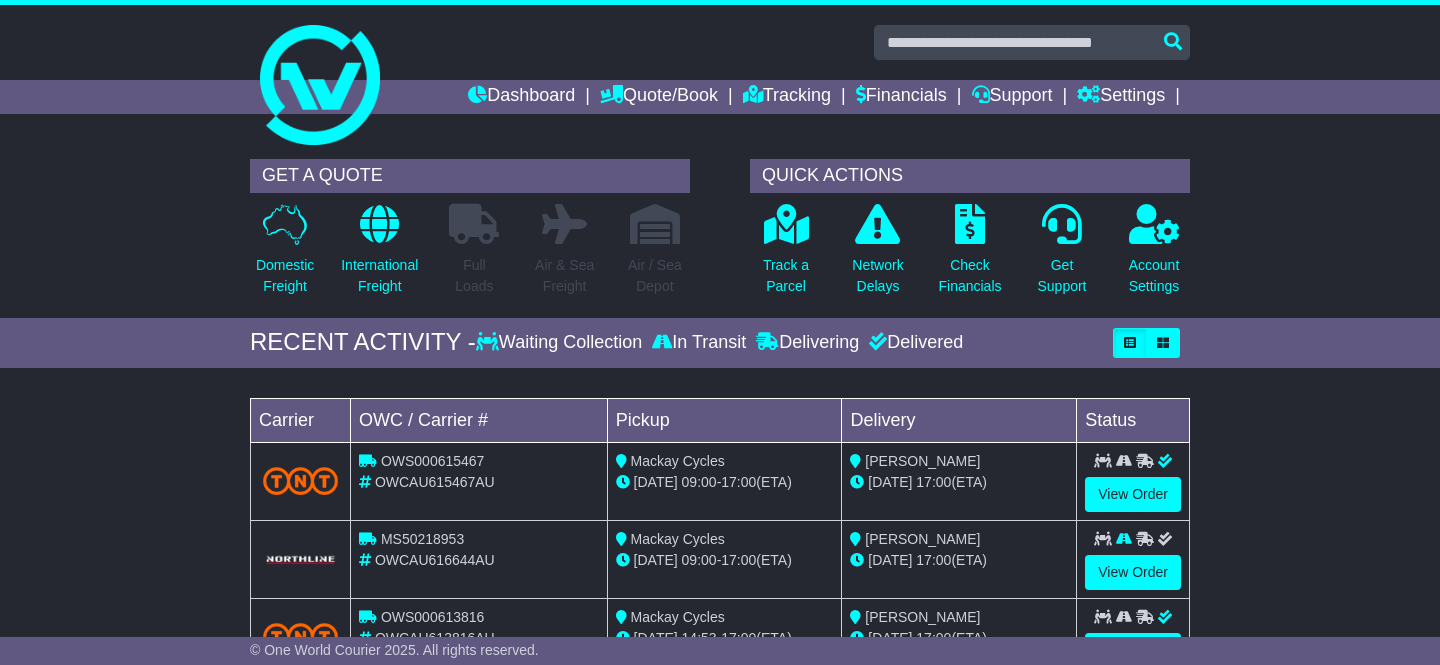 scroll, scrollTop: 0, scrollLeft: 0, axis: both 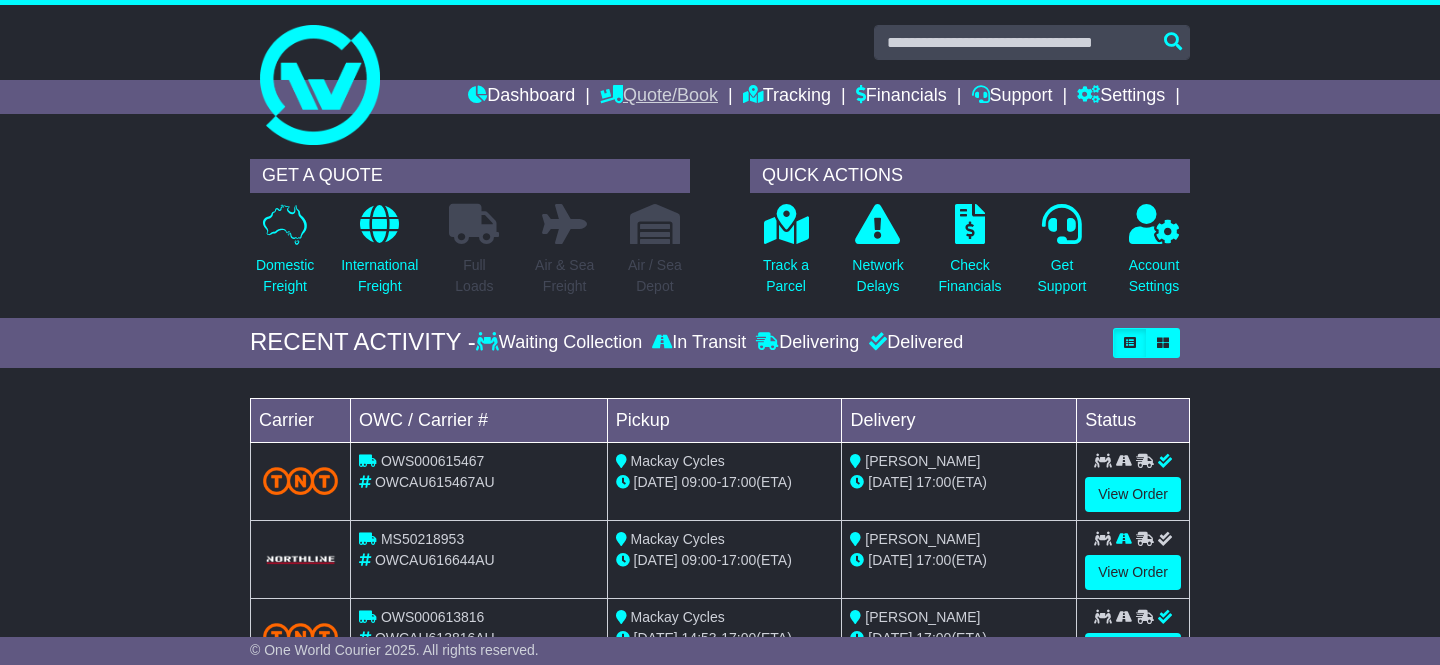 click on "Quote/Book" at bounding box center [659, 97] 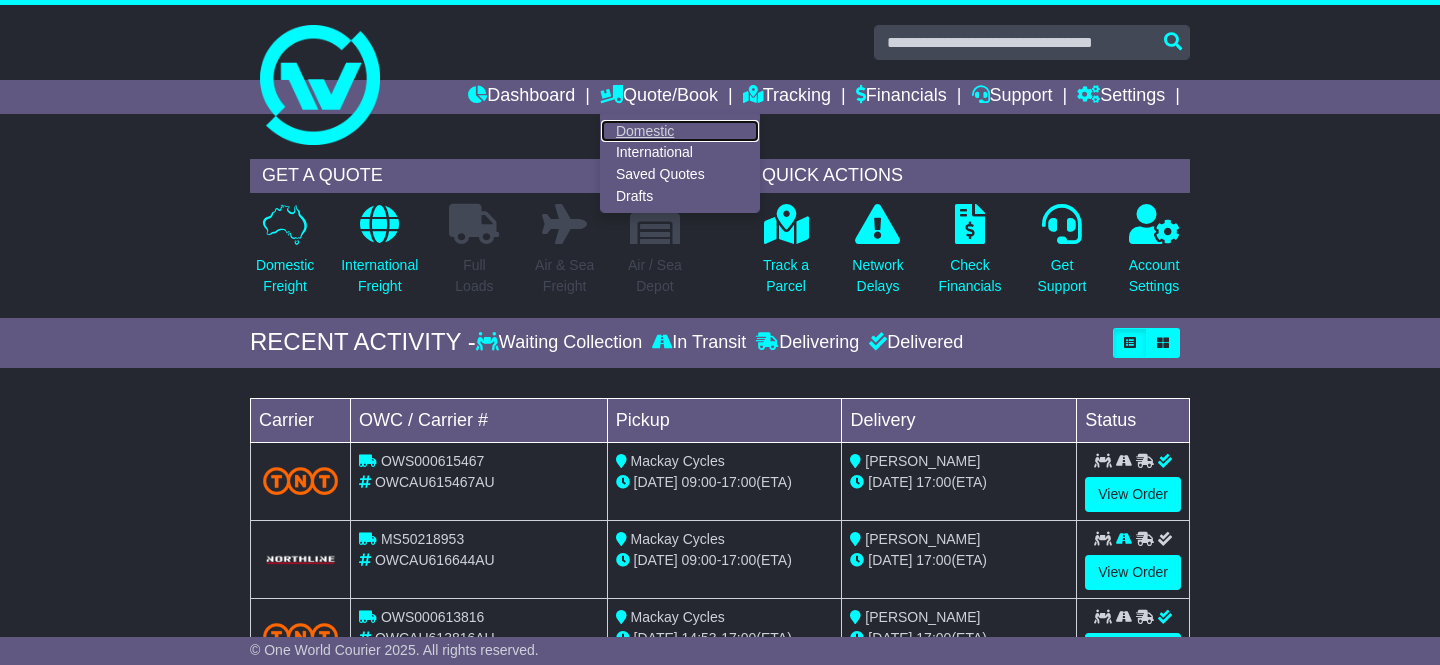 click on "Domestic" at bounding box center [680, 131] 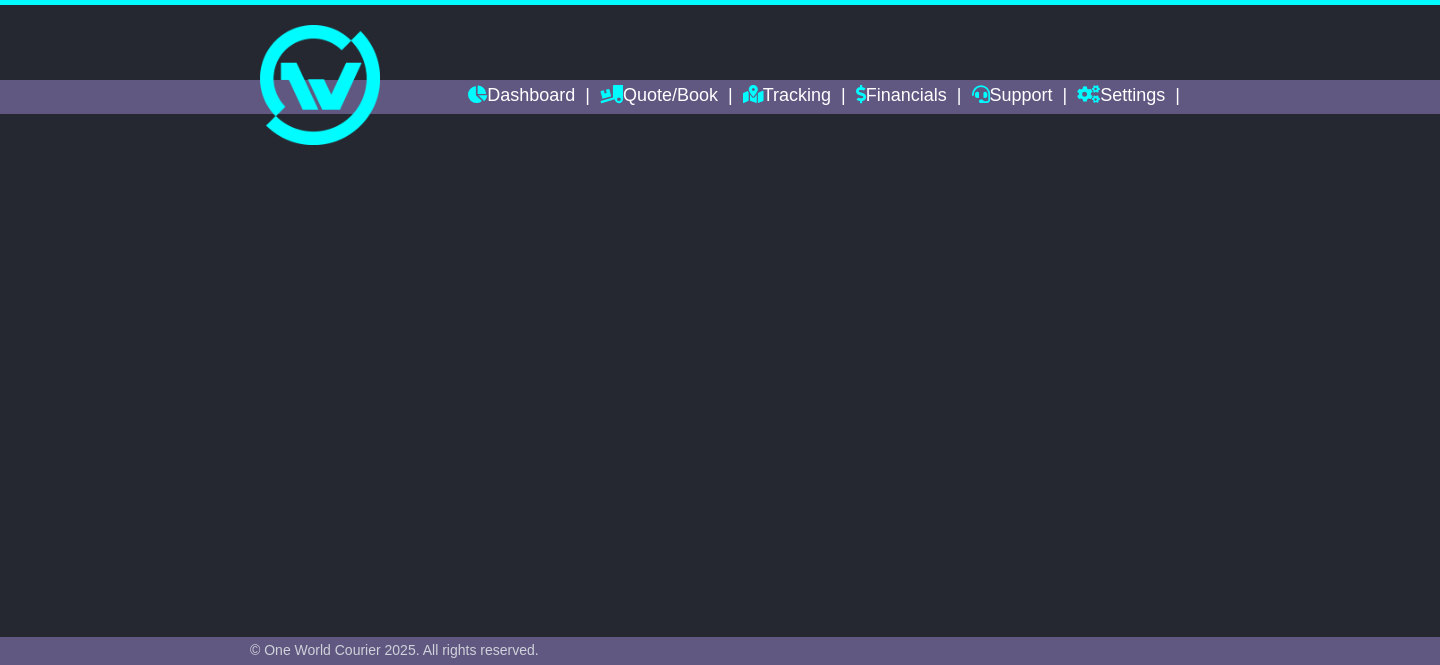 scroll, scrollTop: 0, scrollLeft: 0, axis: both 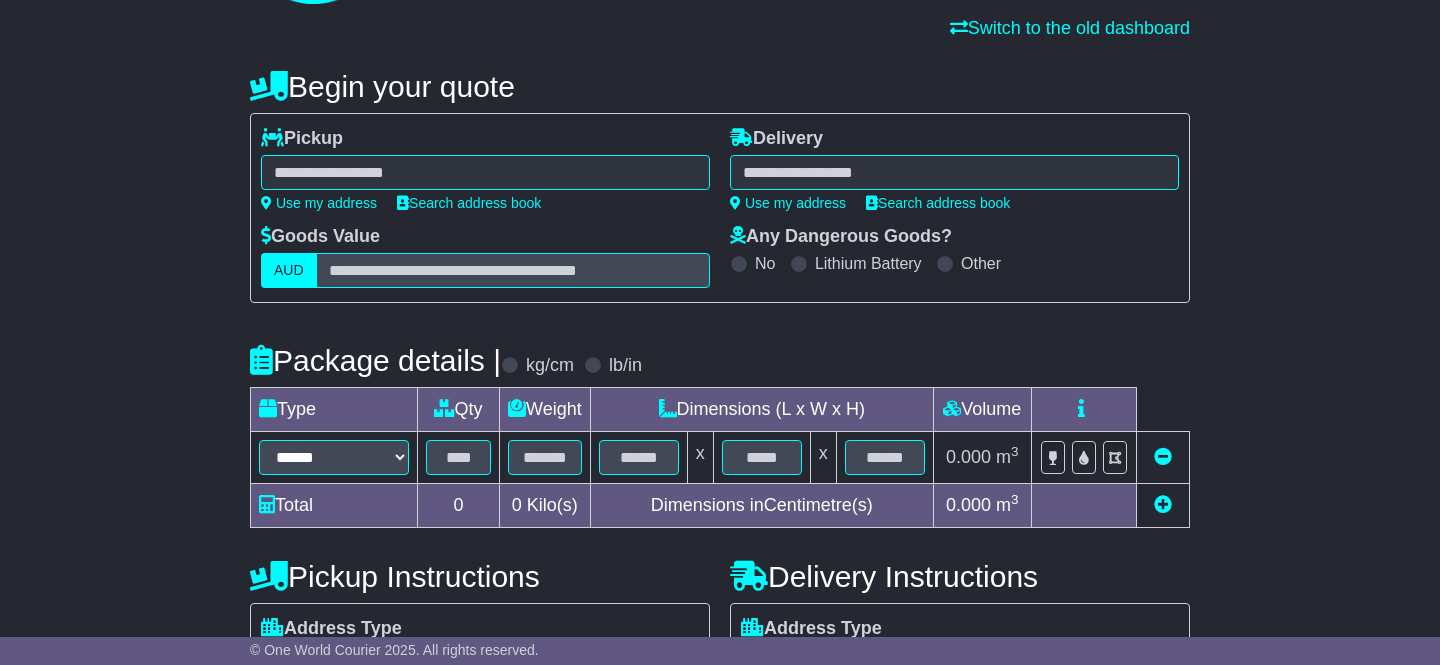 click at bounding box center [485, 172] 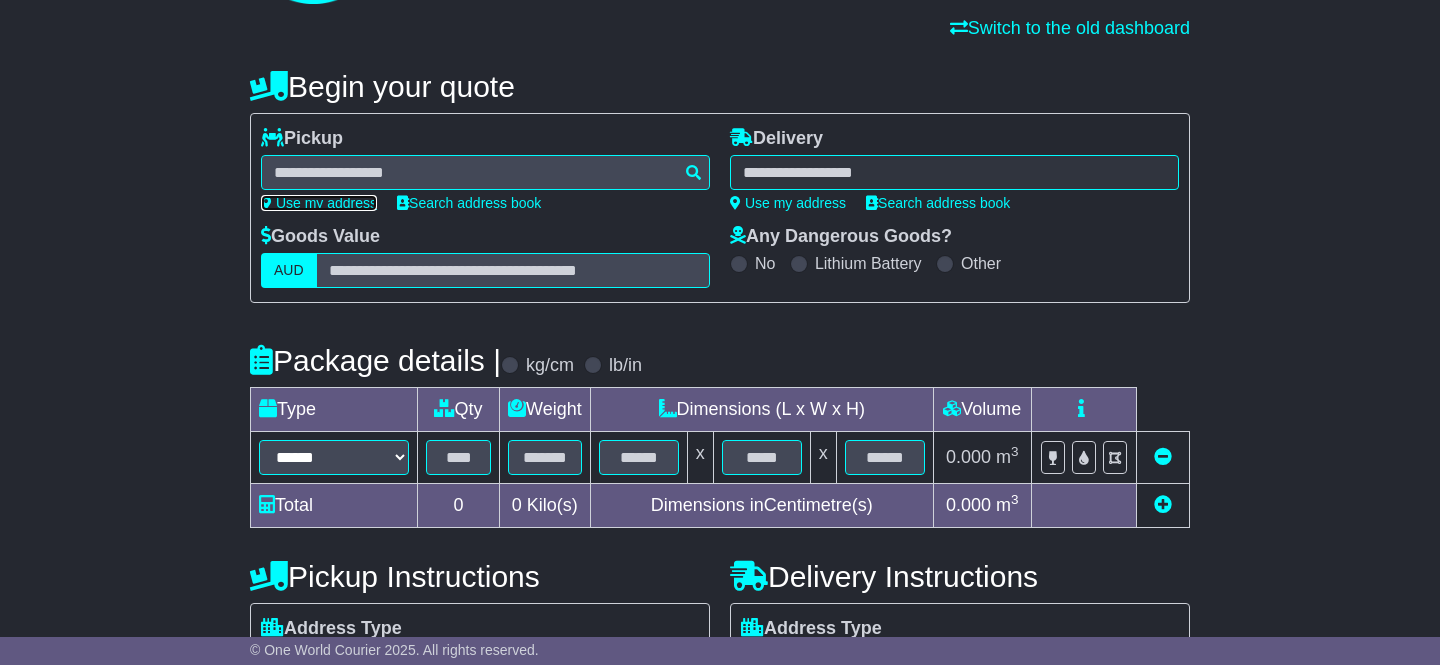 click on "Use my address" at bounding box center [319, 203] 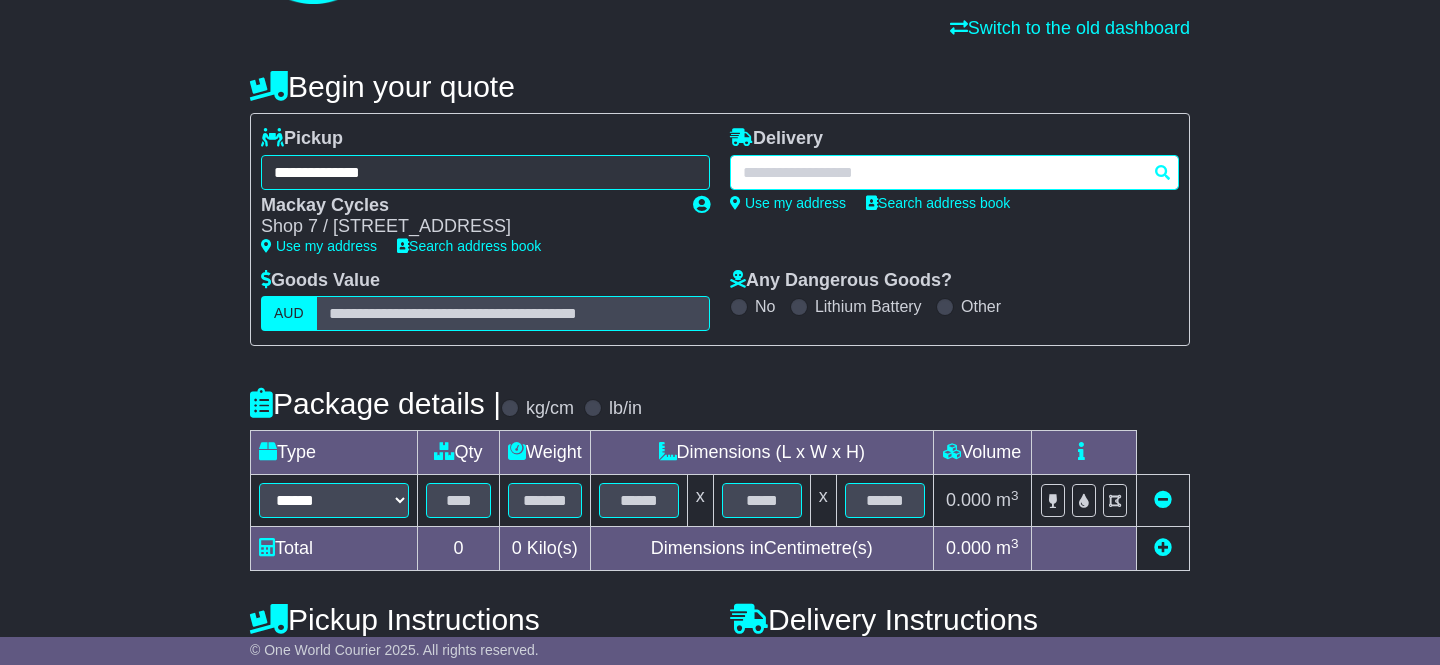 click at bounding box center [954, 172] 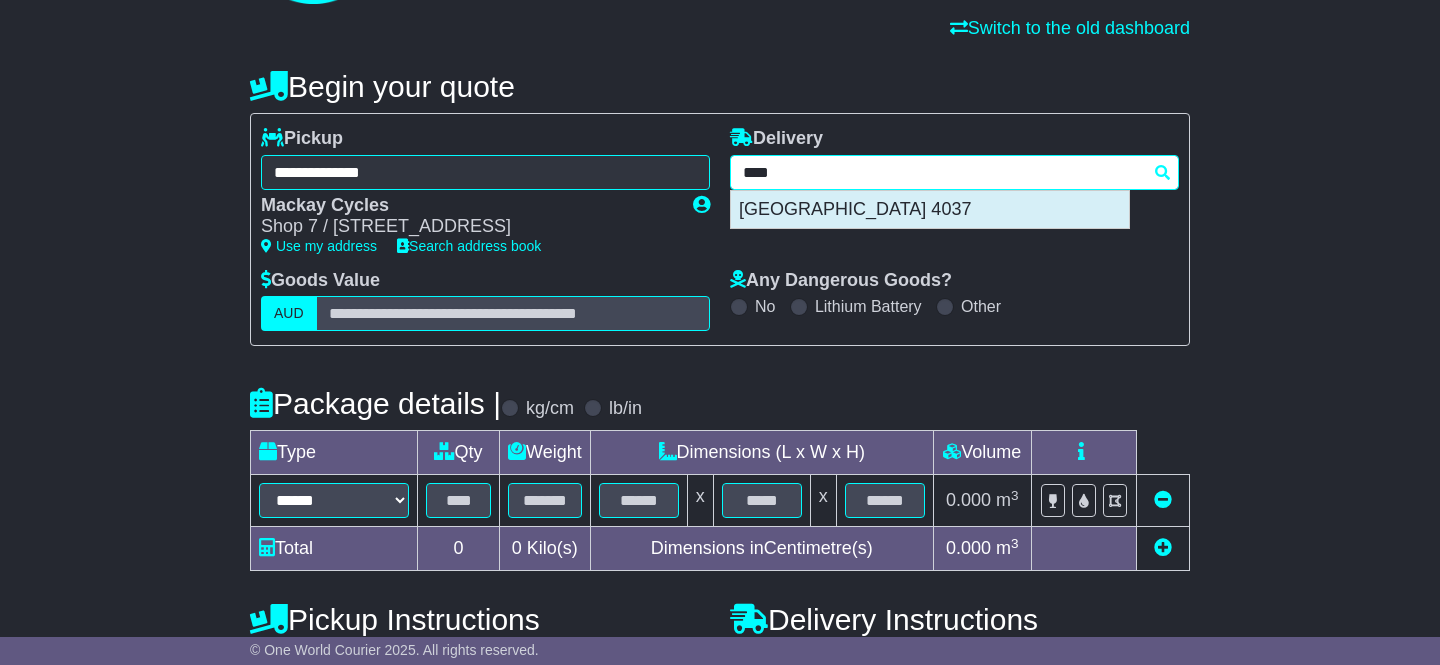 click on "EATONS HILL 4037" at bounding box center [930, 210] 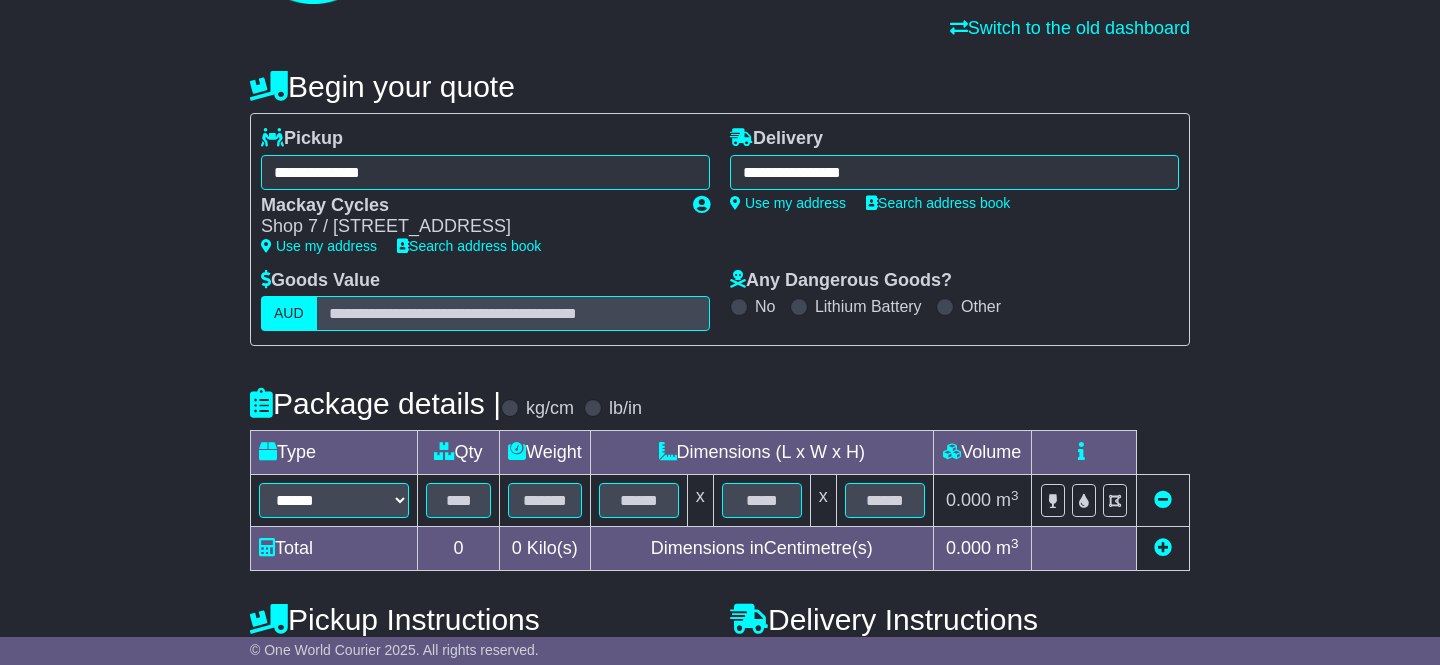 type on "**********" 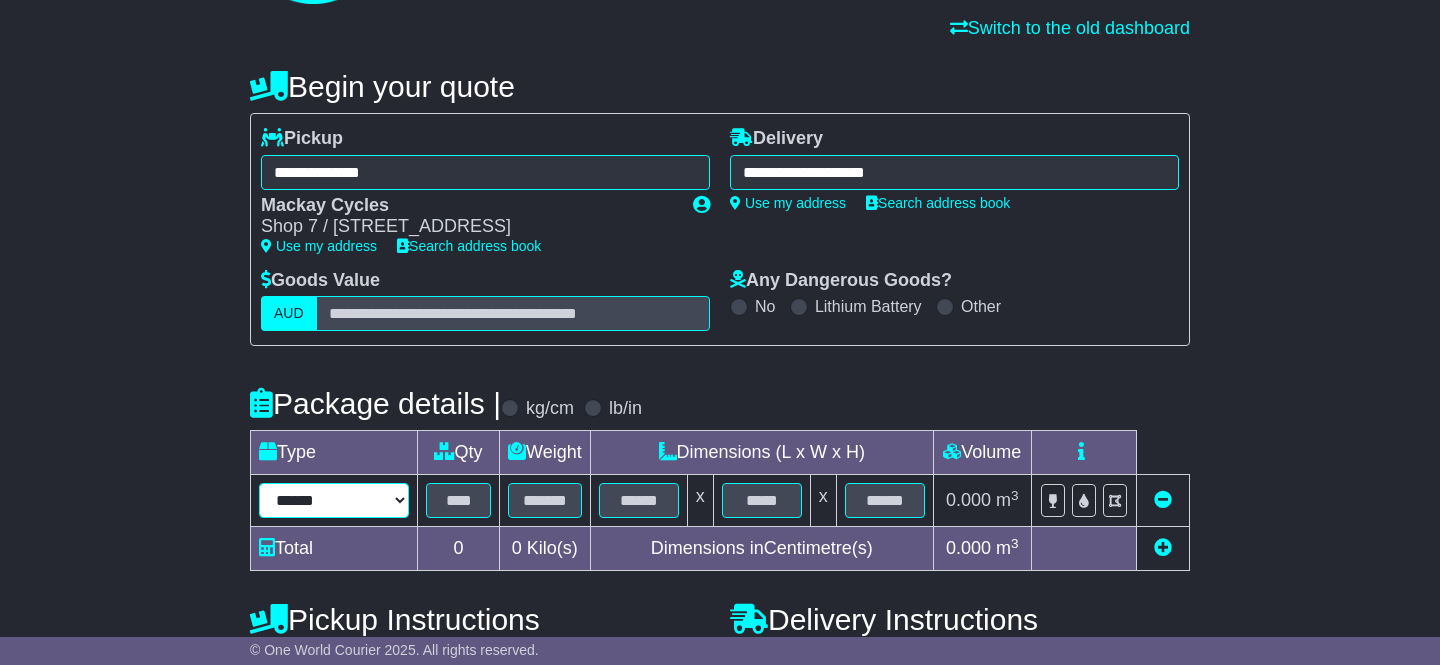 click on "****** ****** *** ******** ***** **** **** ****** *** *******" at bounding box center [334, 500] 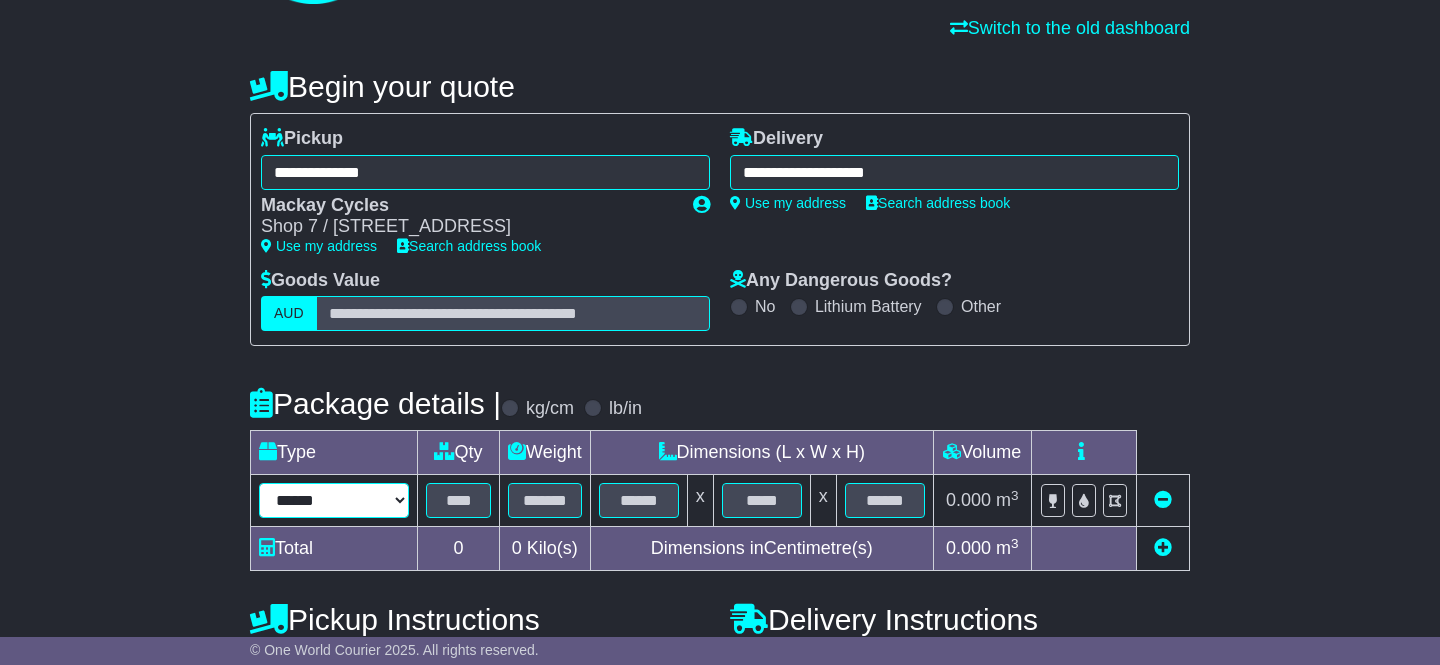 select on "****" 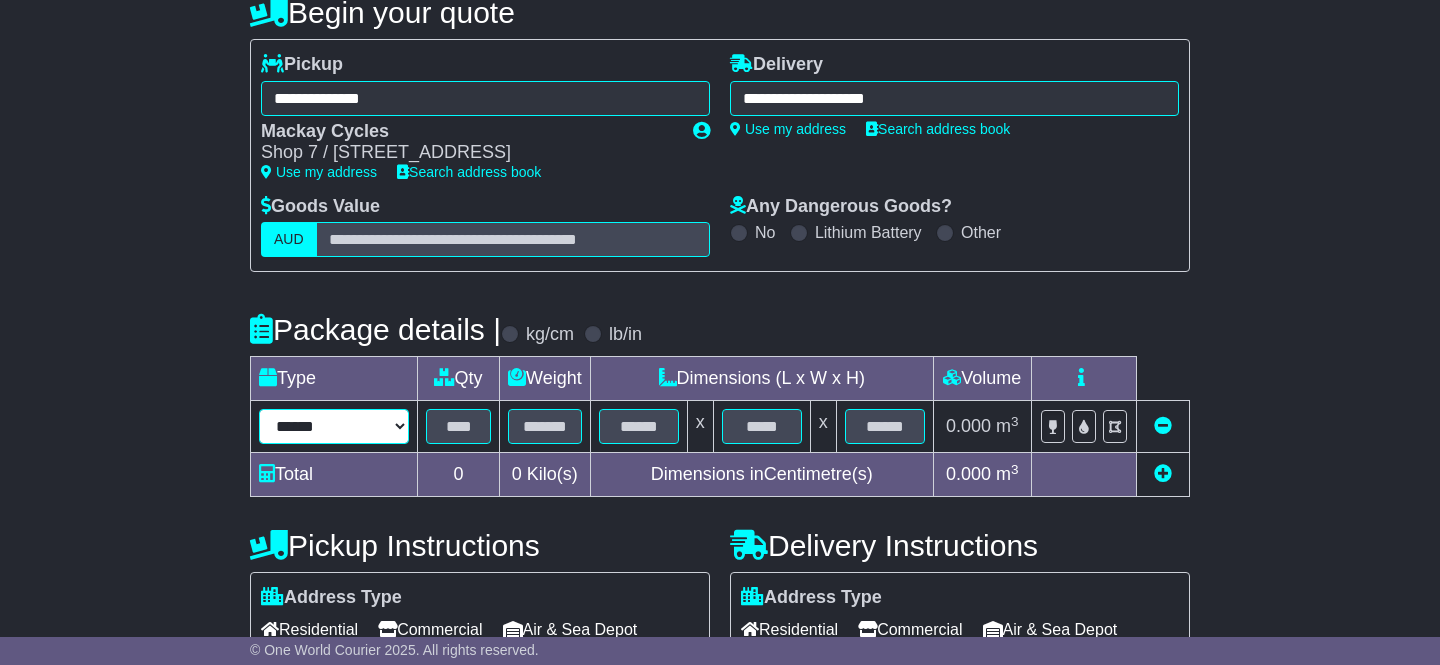 scroll, scrollTop: 224, scrollLeft: 0, axis: vertical 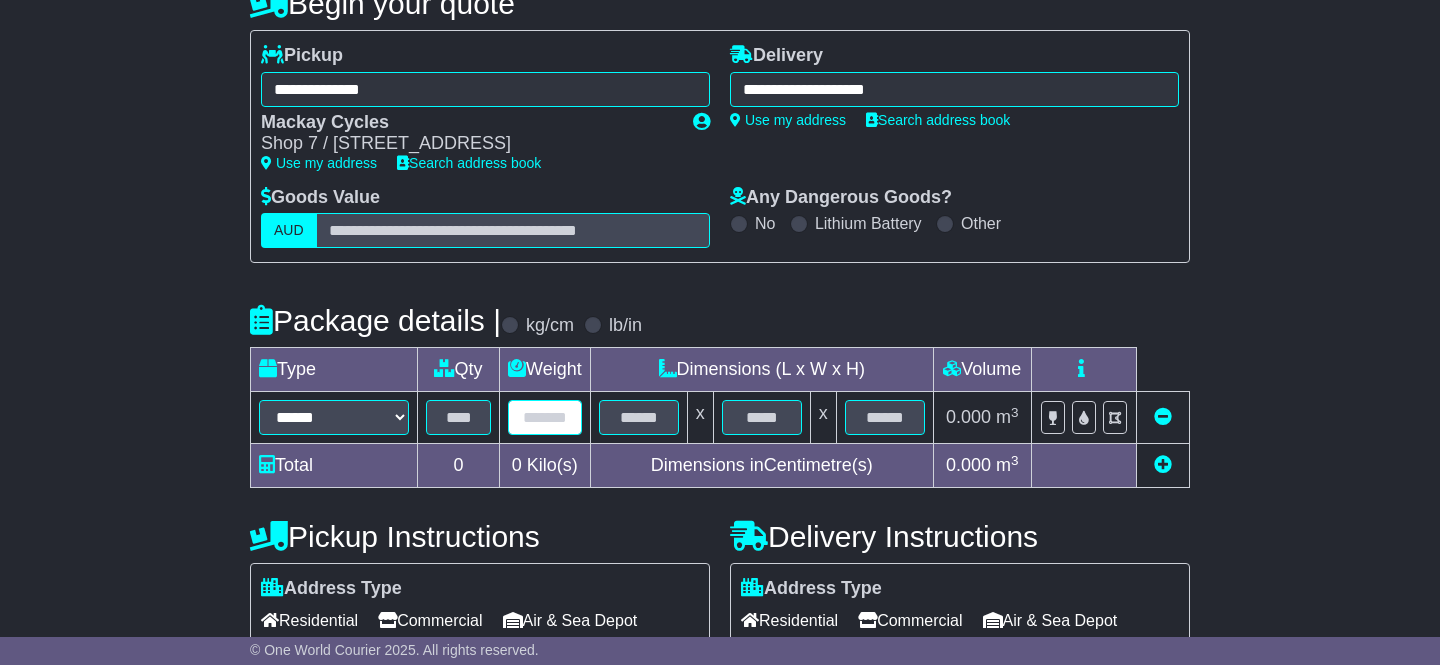 click at bounding box center (545, 417) 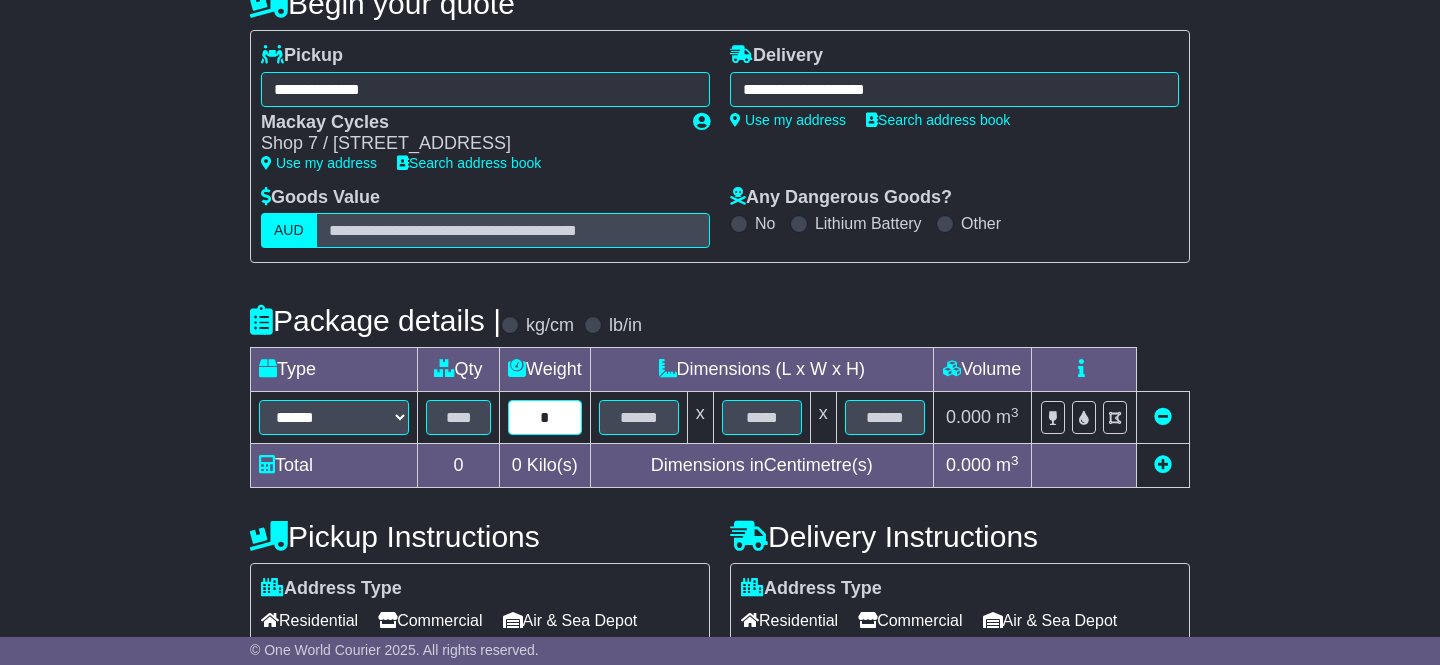 type on "*" 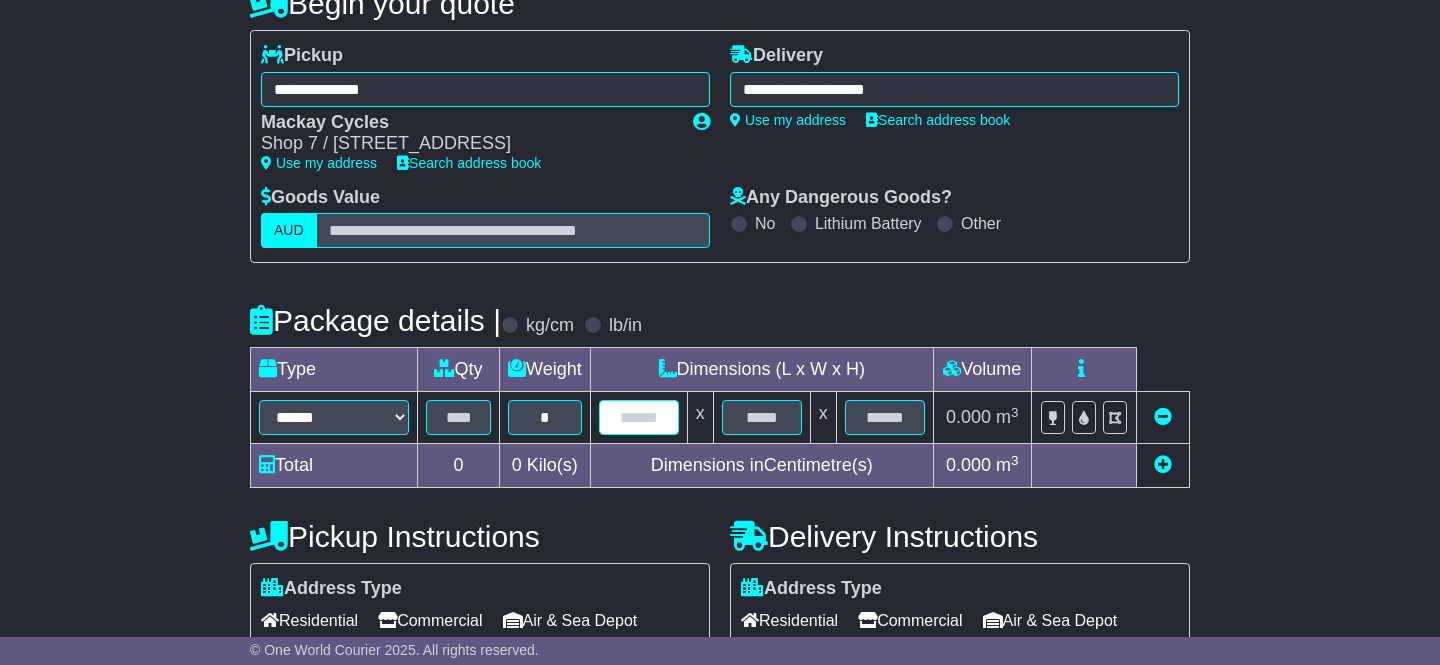 click at bounding box center [639, 417] 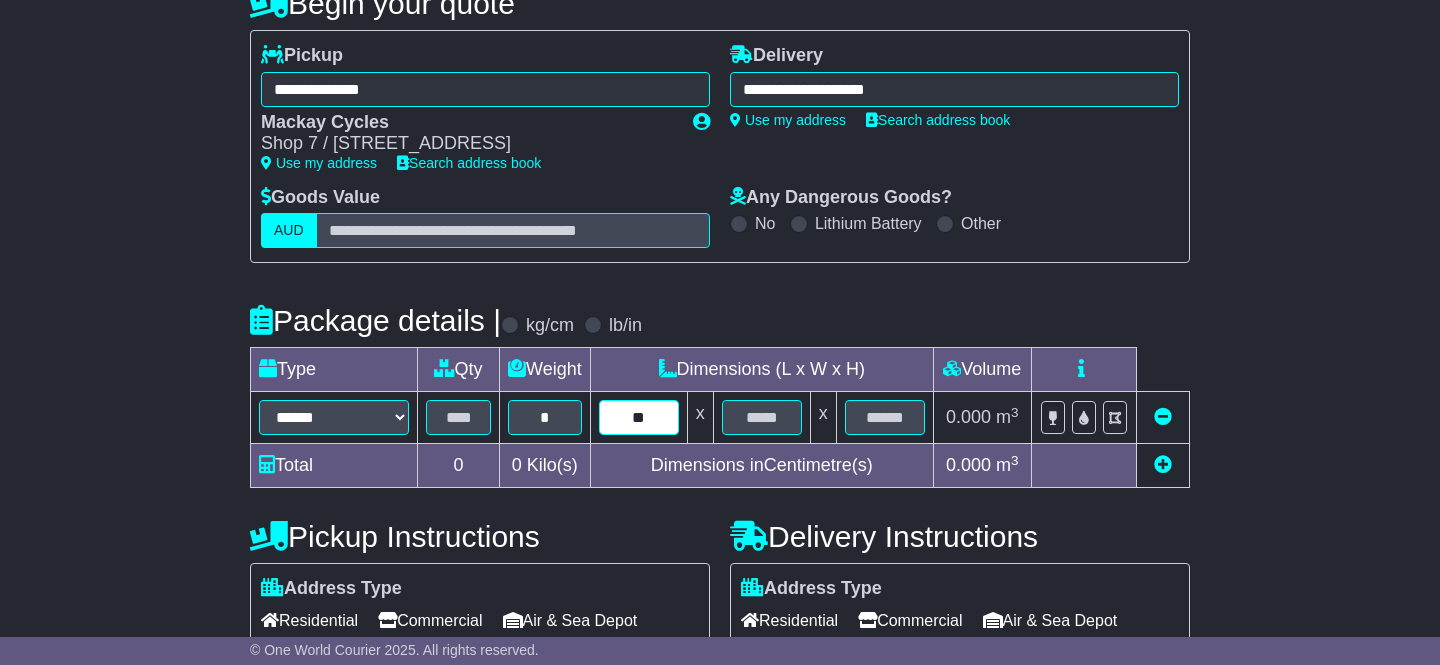 type on "**" 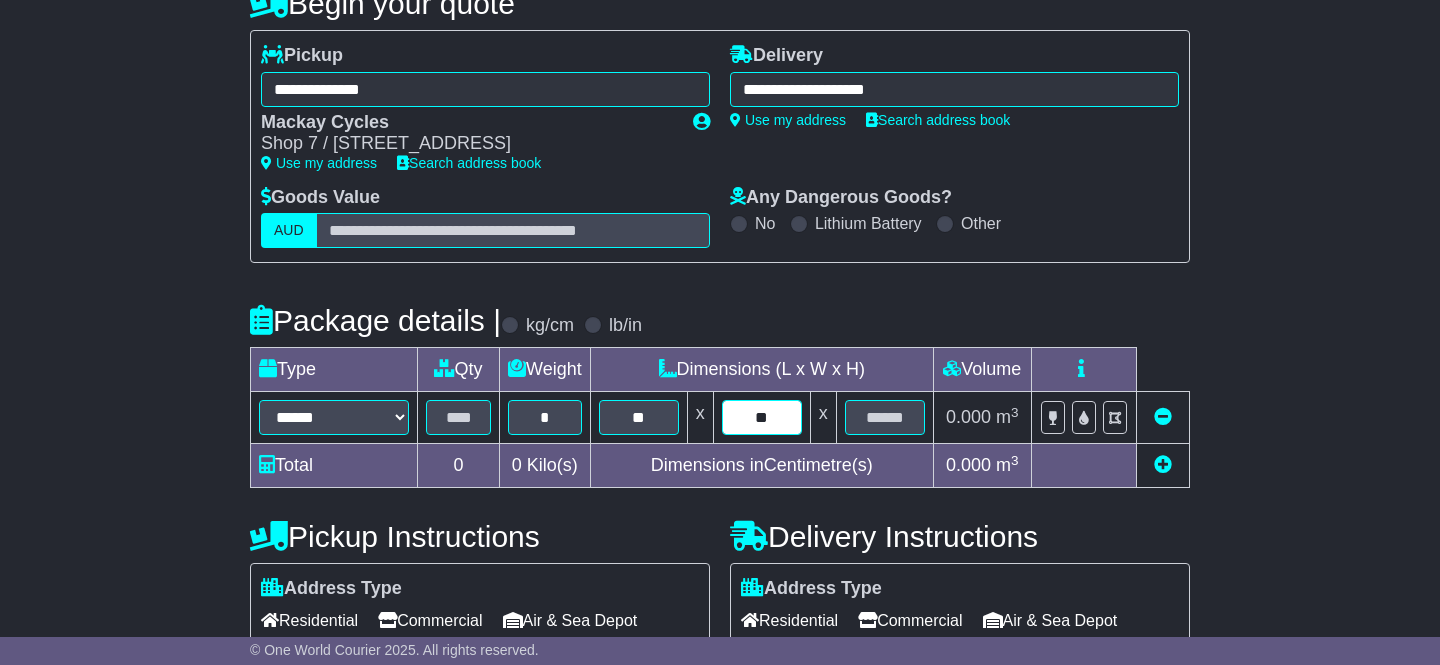 type on "**" 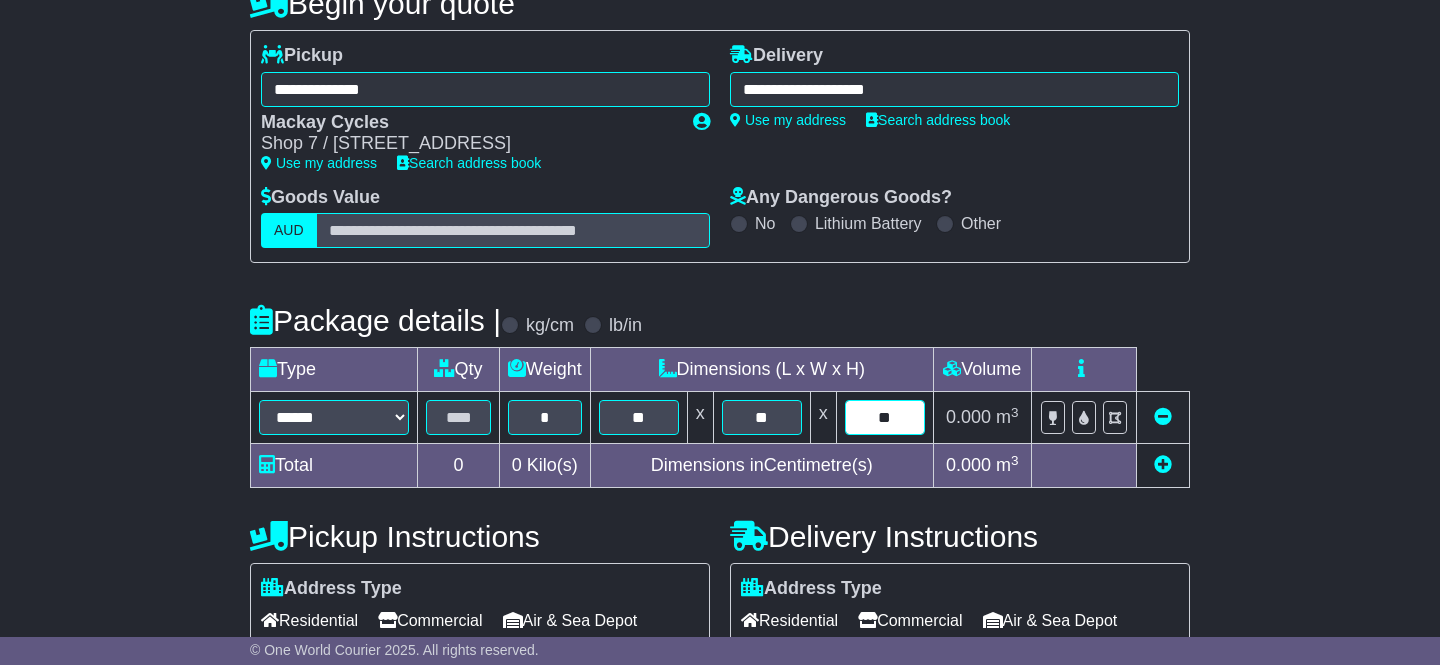 type on "**" 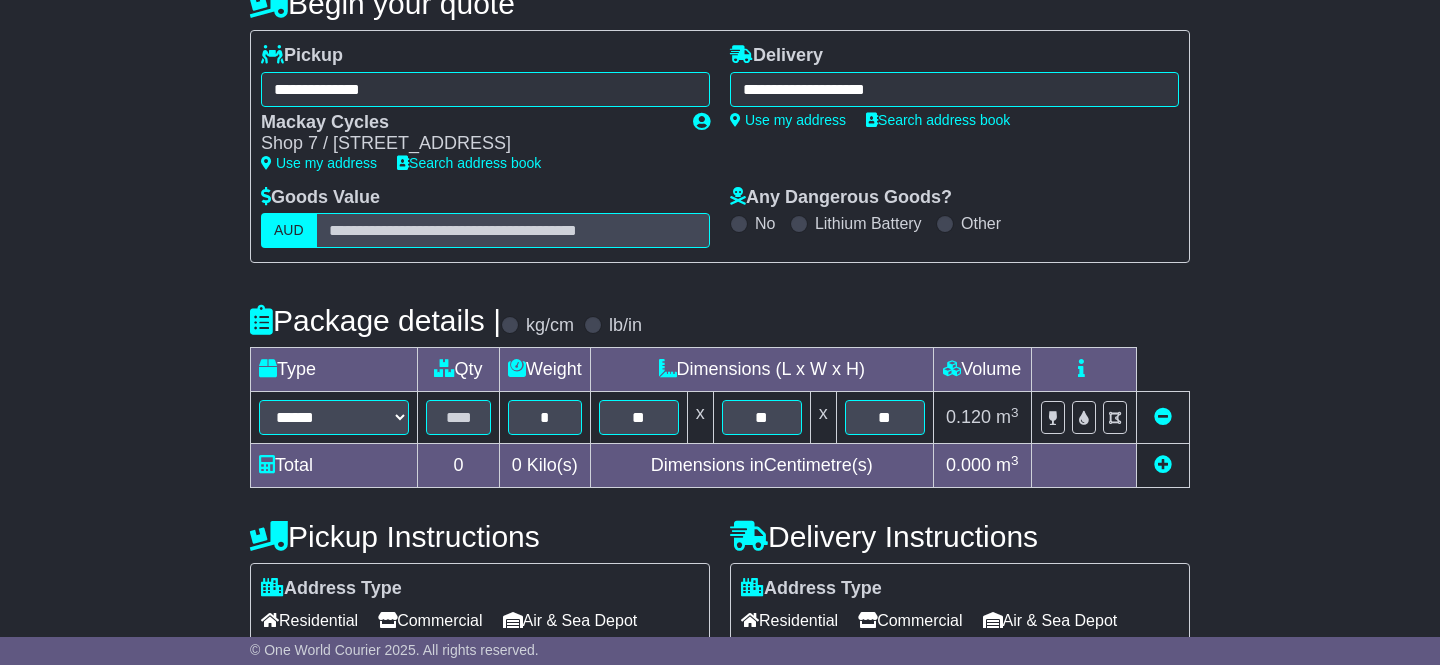 scroll, scrollTop: 435, scrollLeft: 0, axis: vertical 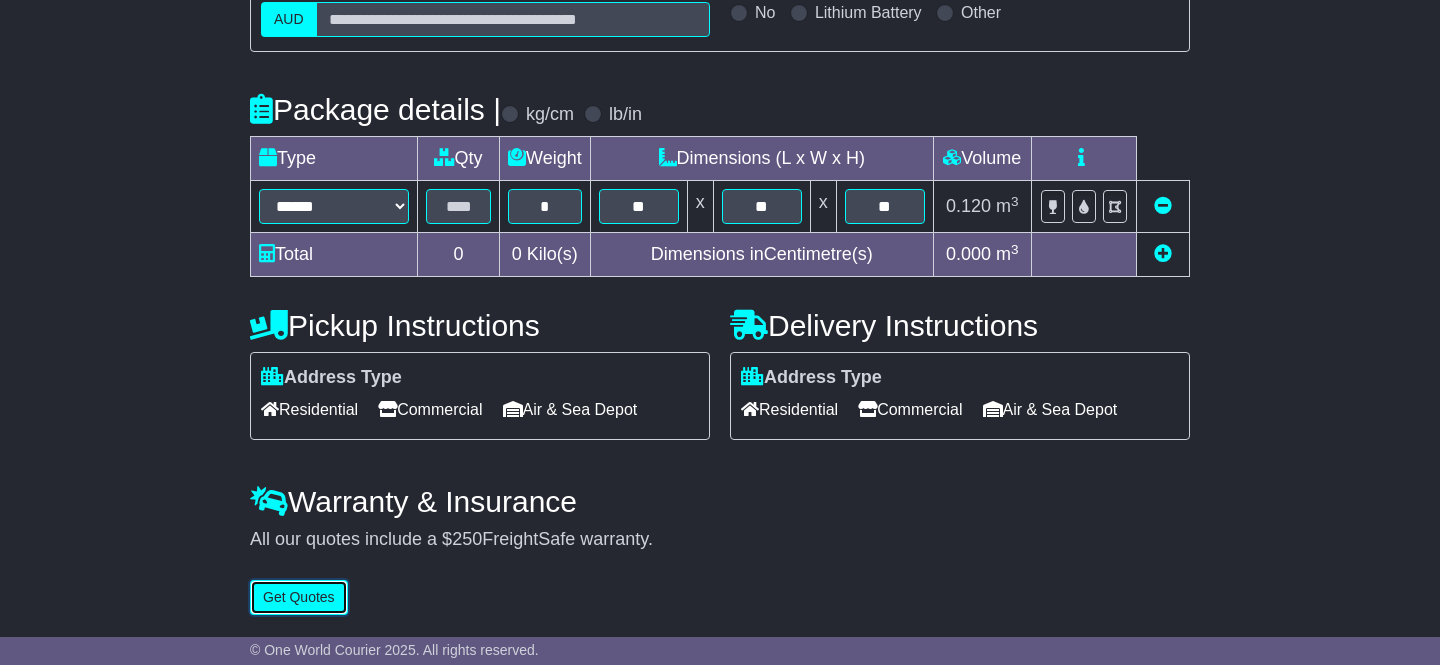 type 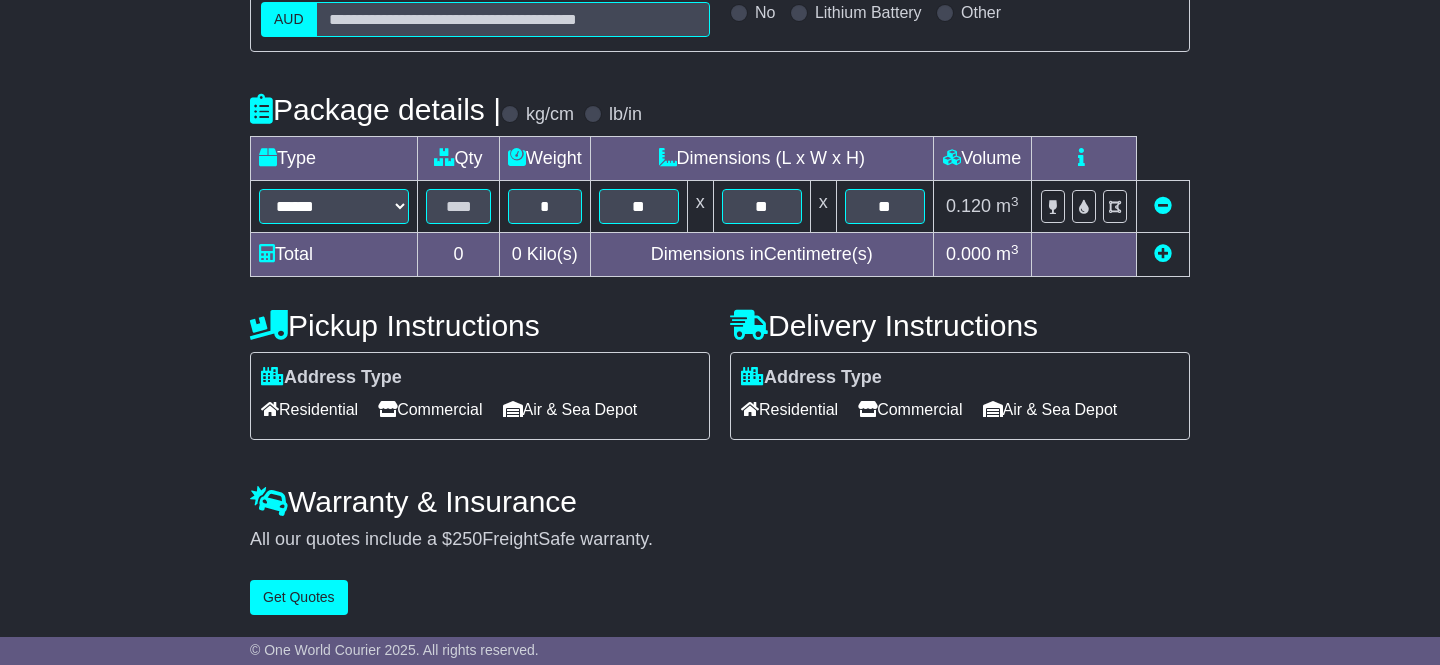 click on "Residential" at bounding box center (789, 409) 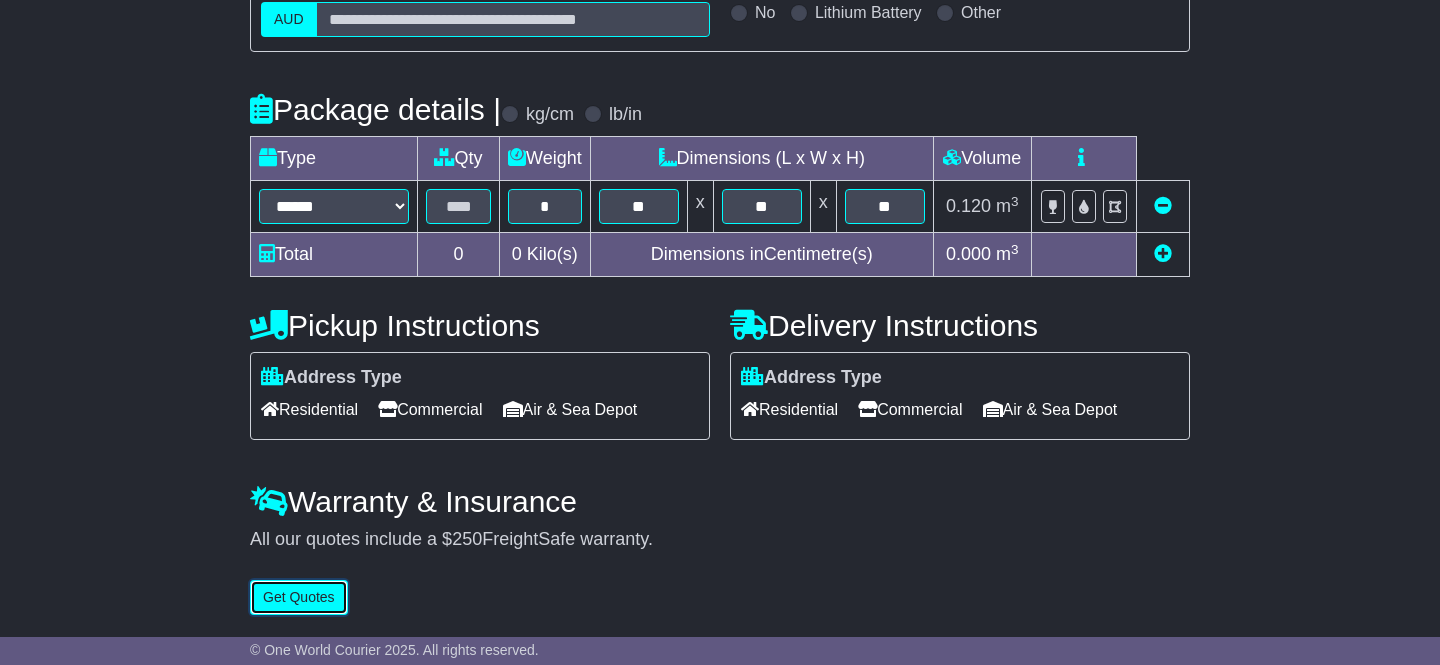 click on "Get Quotes" at bounding box center (299, 597) 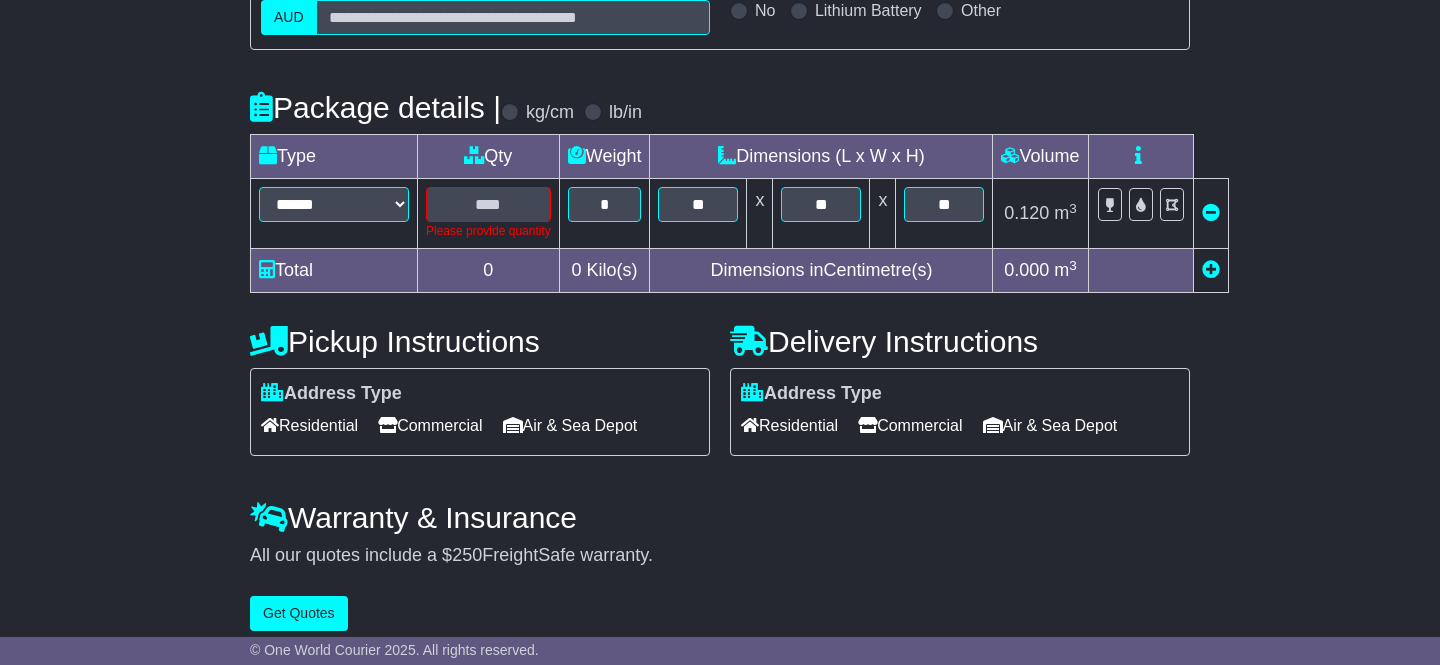 click on "Please provide quantity" at bounding box center [489, 214] 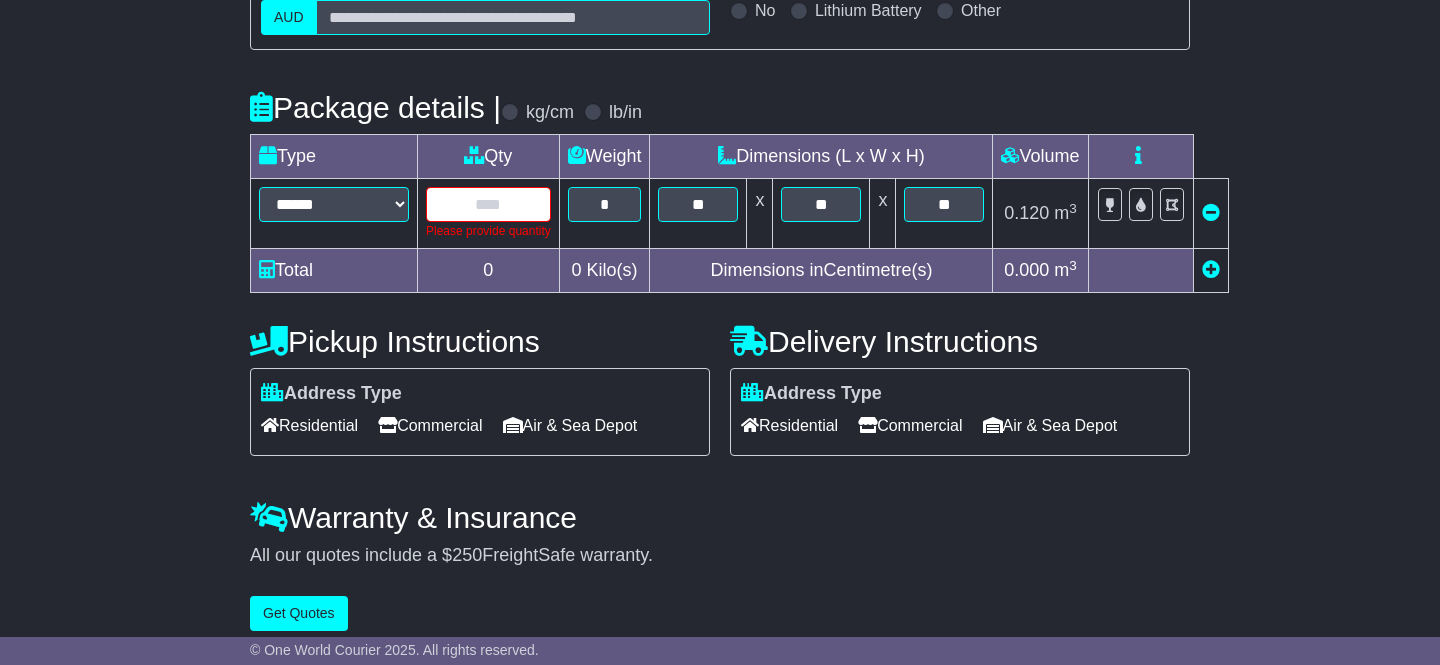 click at bounding box center (488, 204) 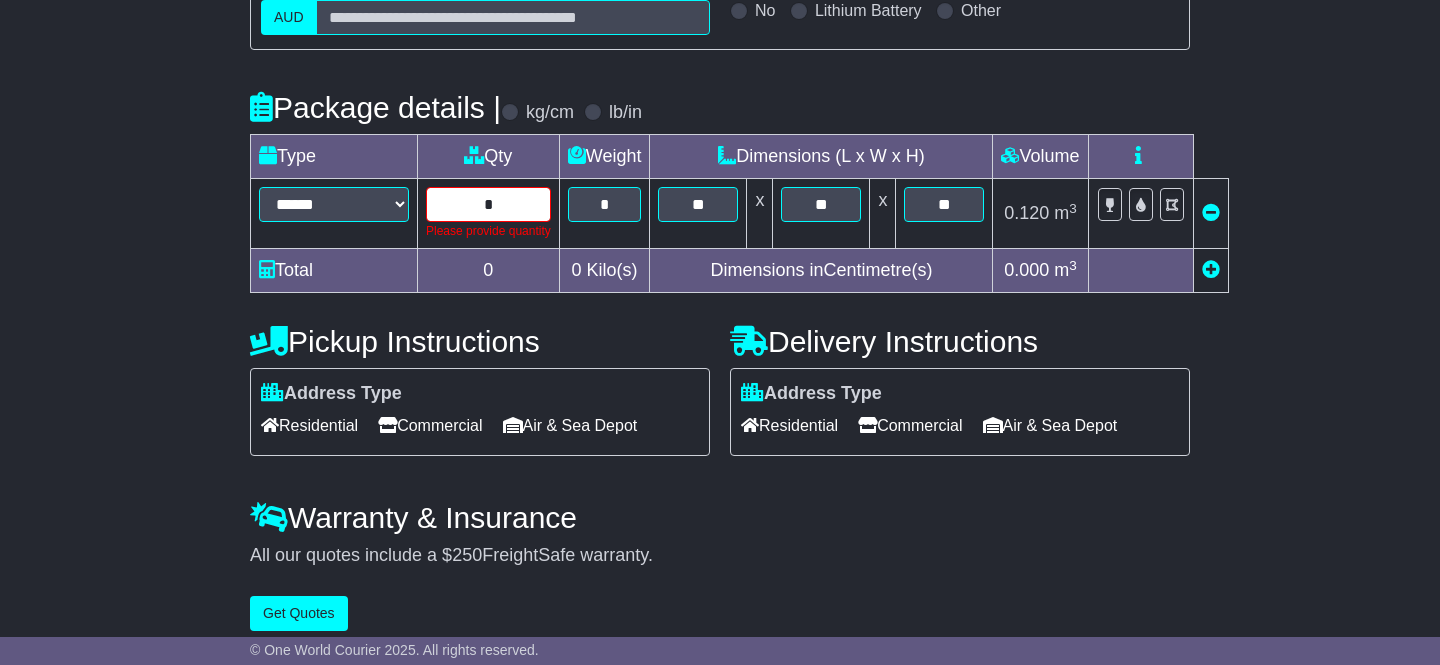 type on "*" 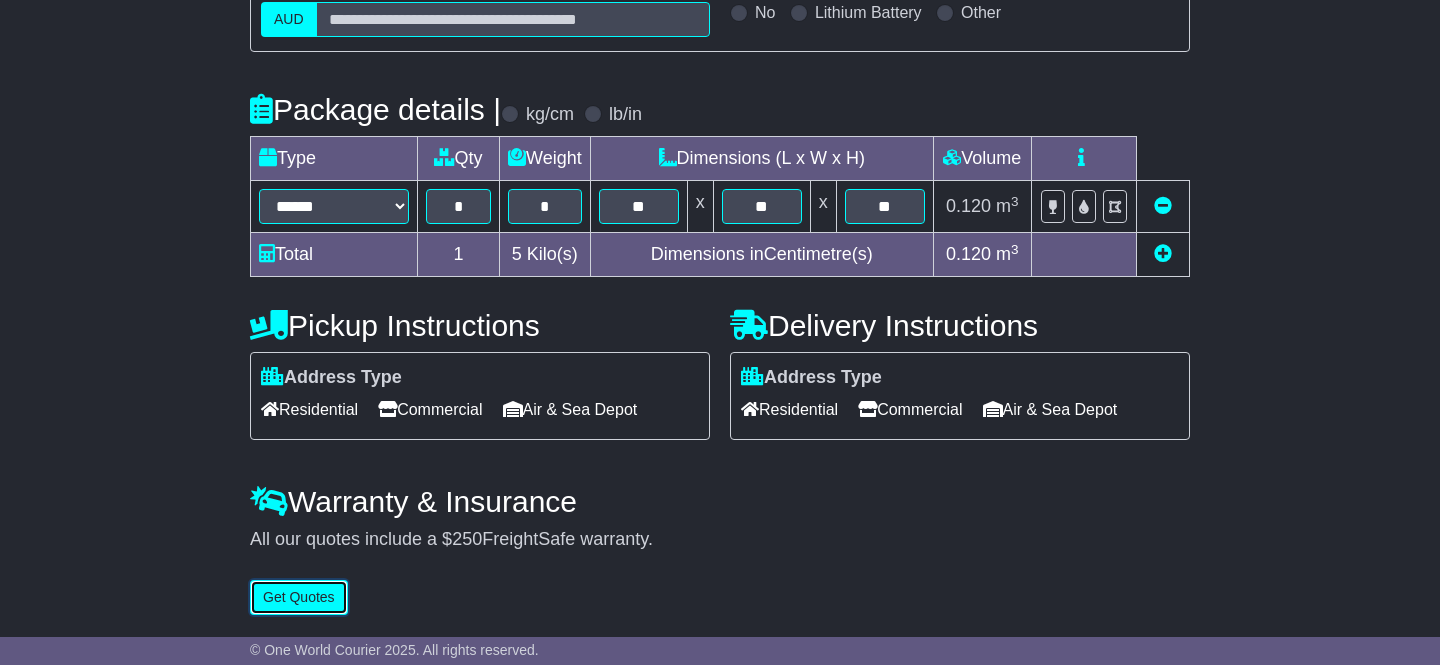 click on "**********" at bounding box center (720, 191) 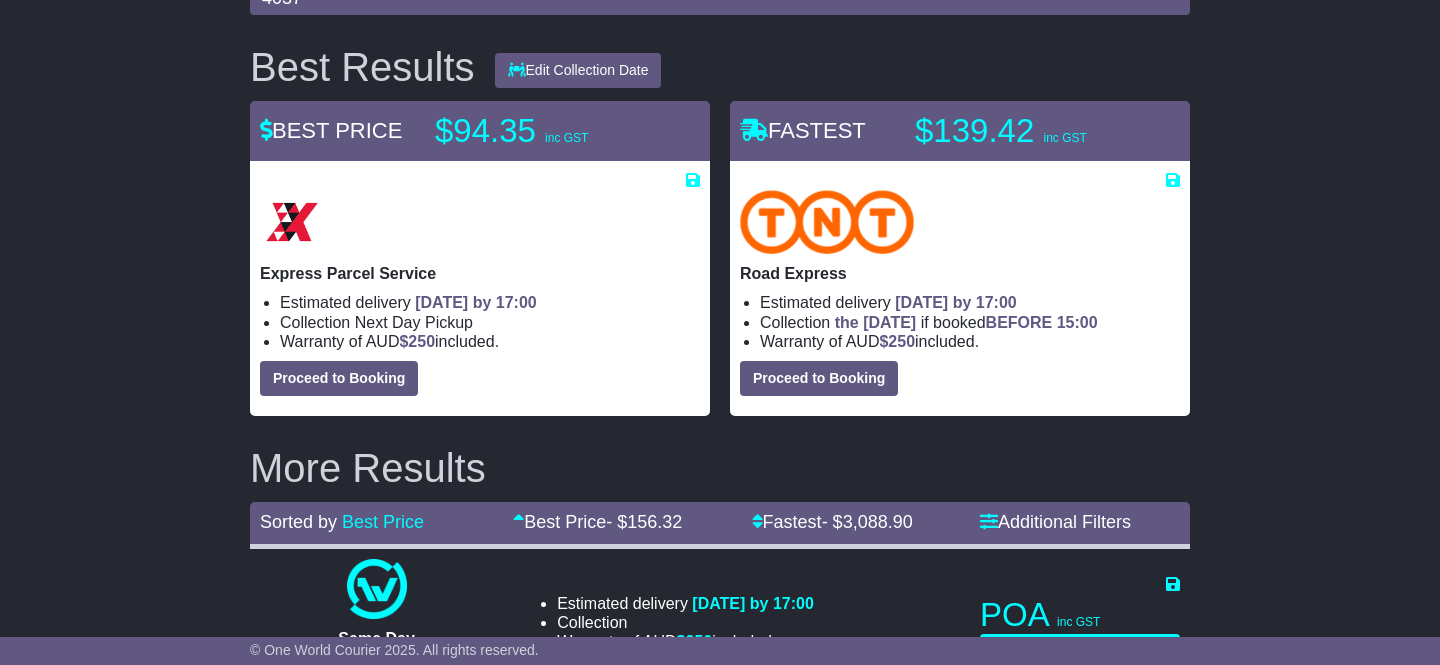 scroll, scrollTop: 256, scrollLeft: 0, axis: vertical 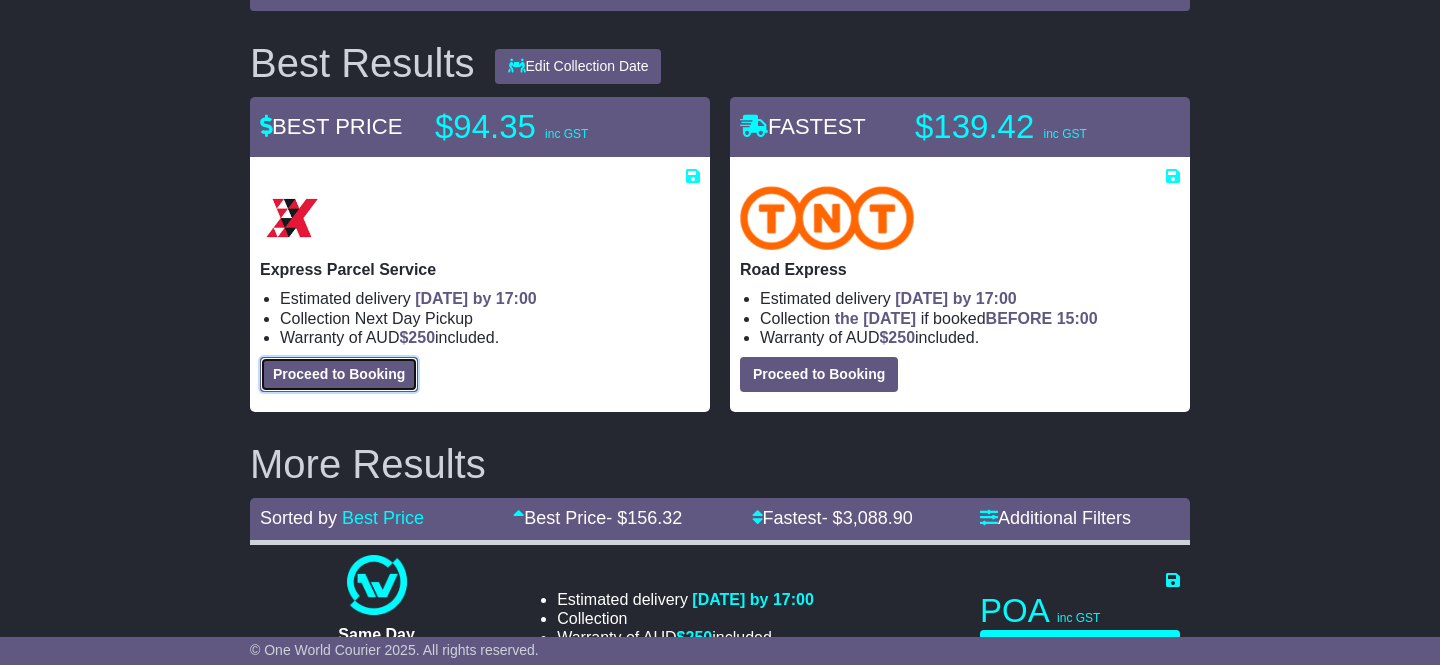 click on "Proceed to Booking" at bounding box center [339, 374] 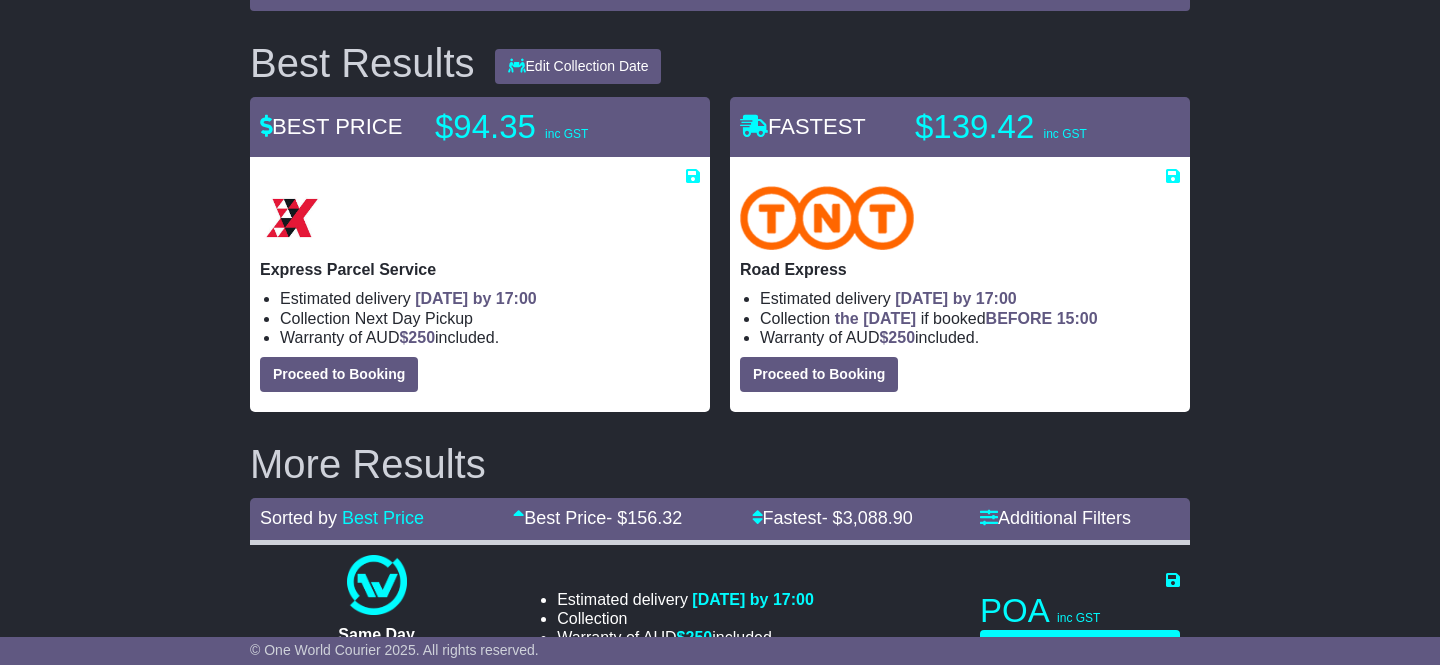select on "**********" 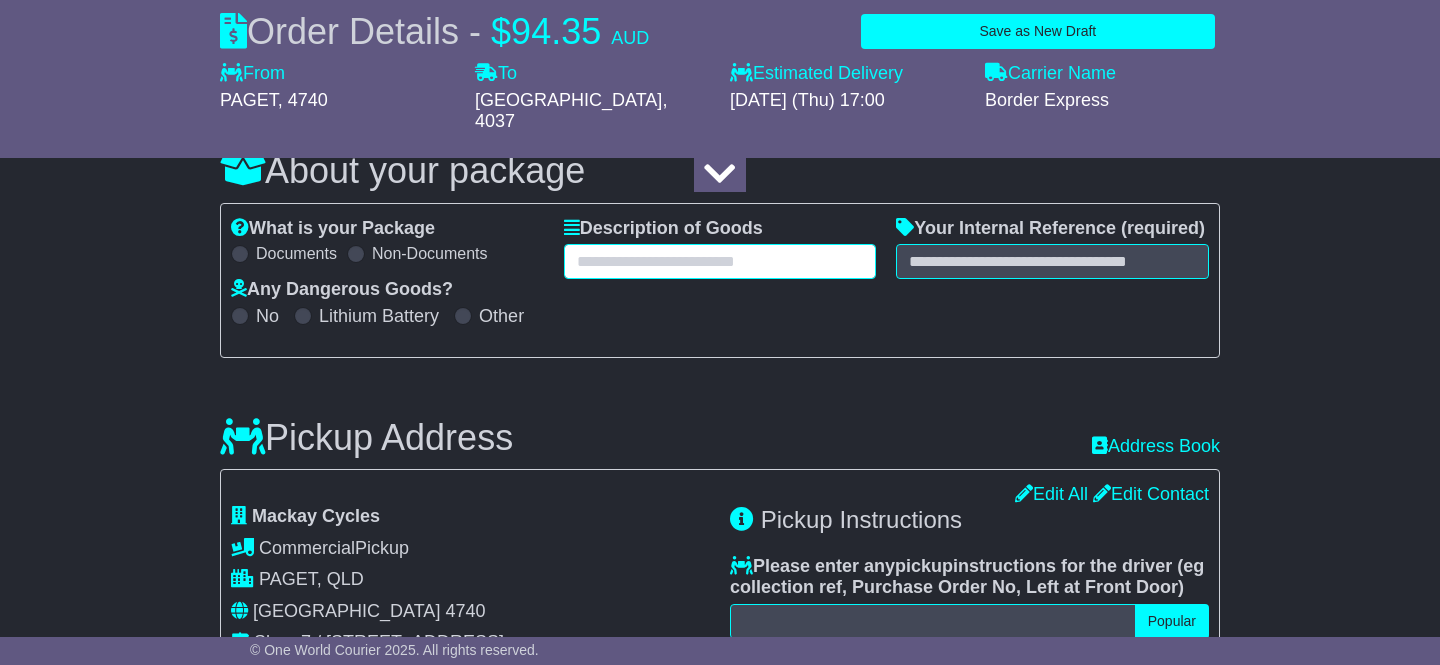 click at bounding box center [720, 261] 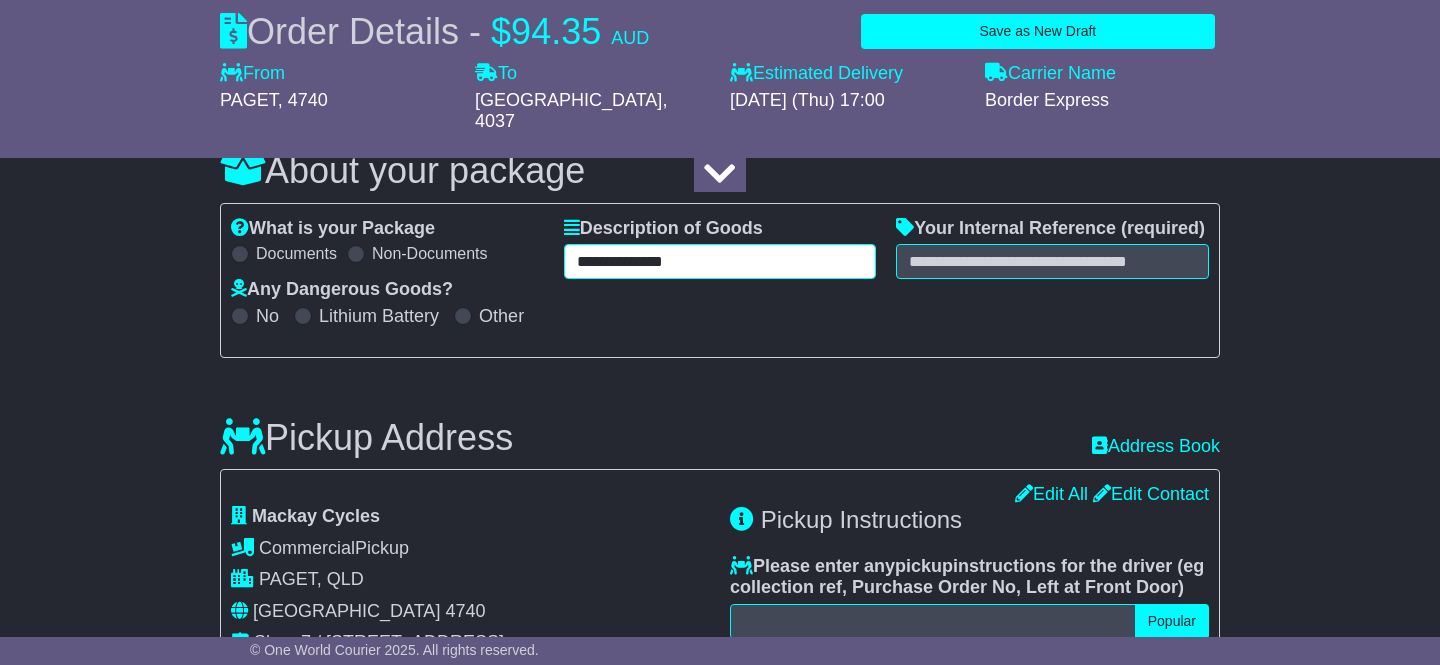 type on "**********" 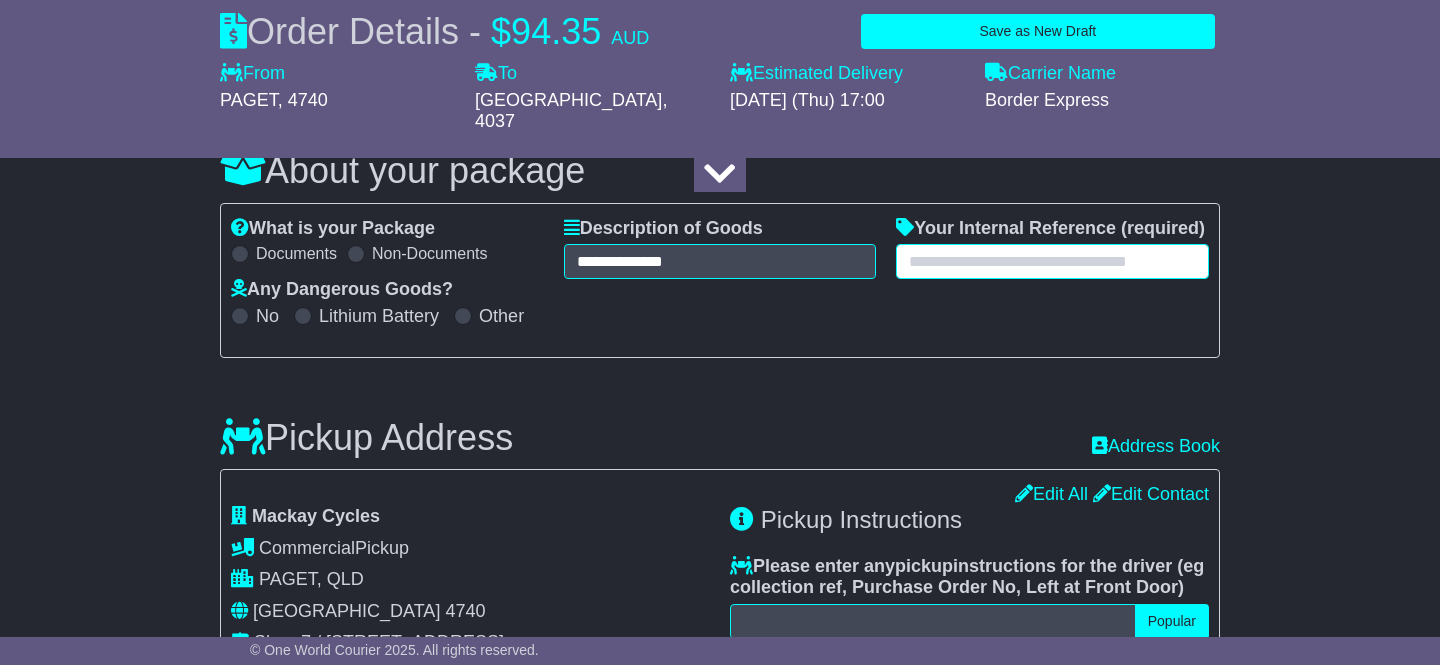 paste on "****" 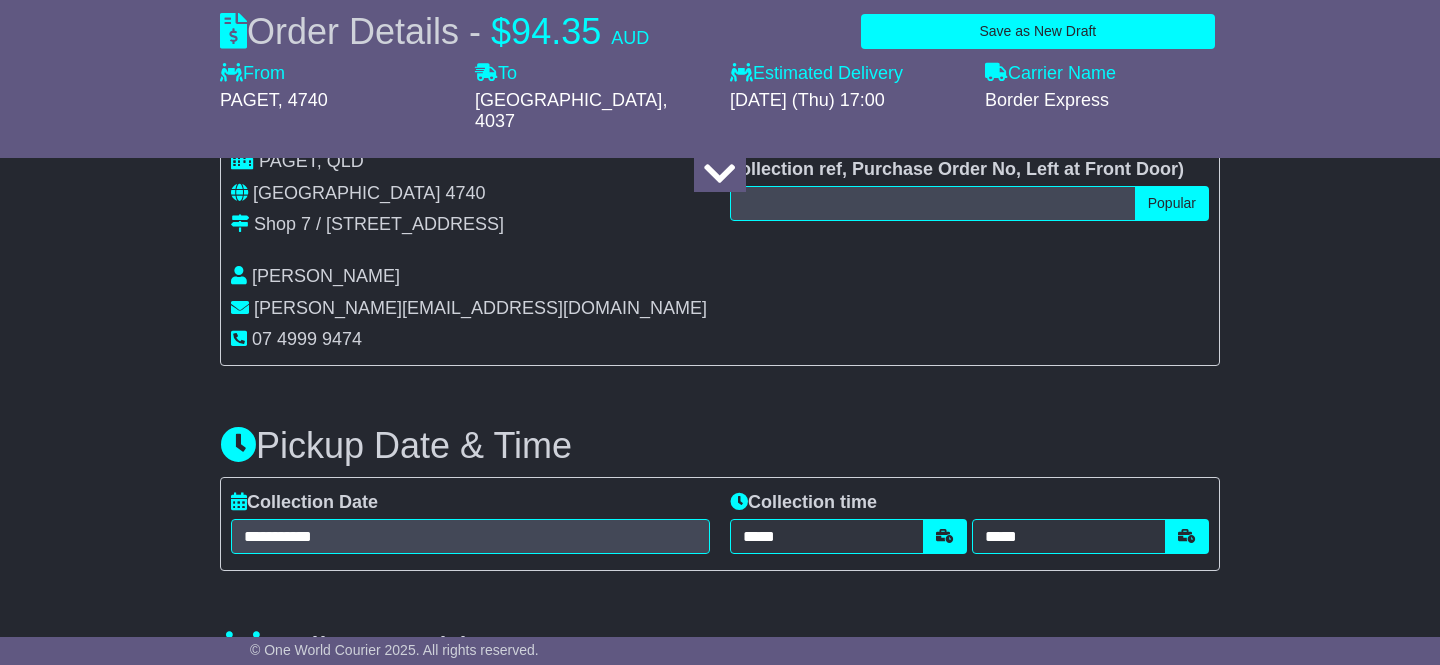 scroll, scrollTop: 785, scrollLeft: 0, axis: vertical 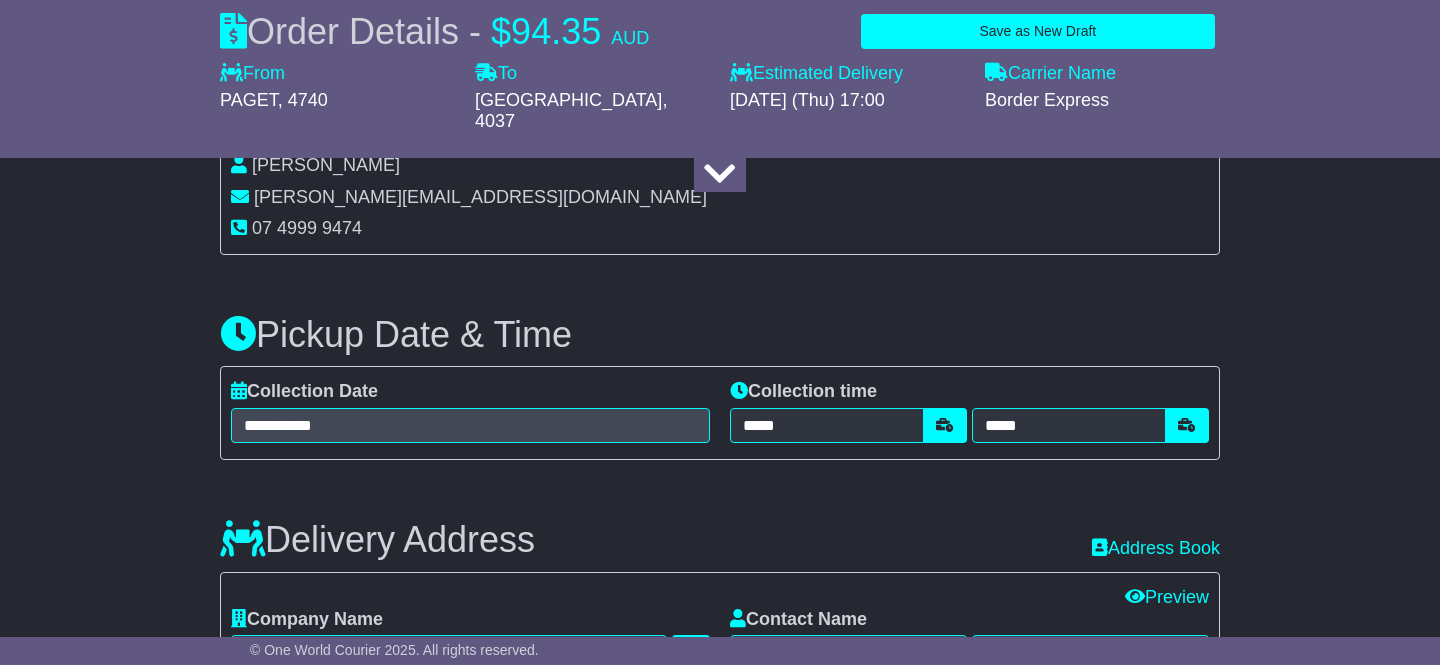 type on "****" 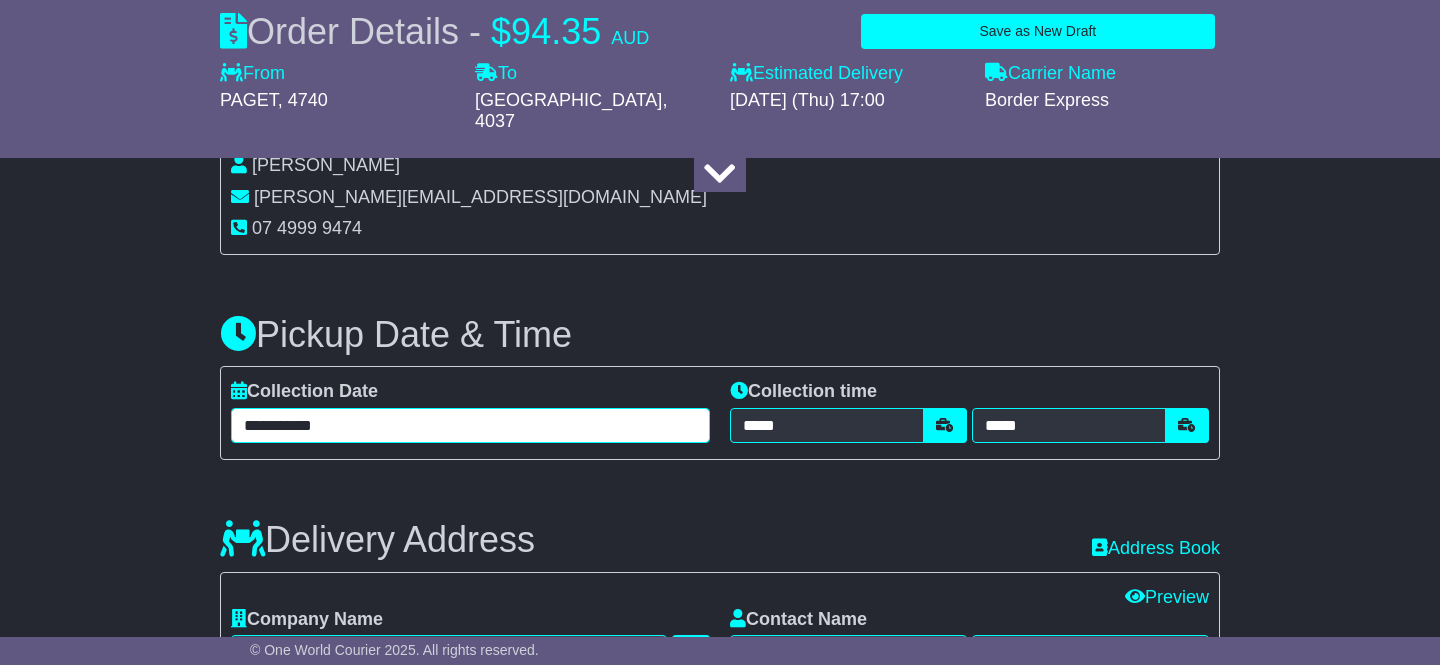 click on "**********" at bounding box center (470, 425) 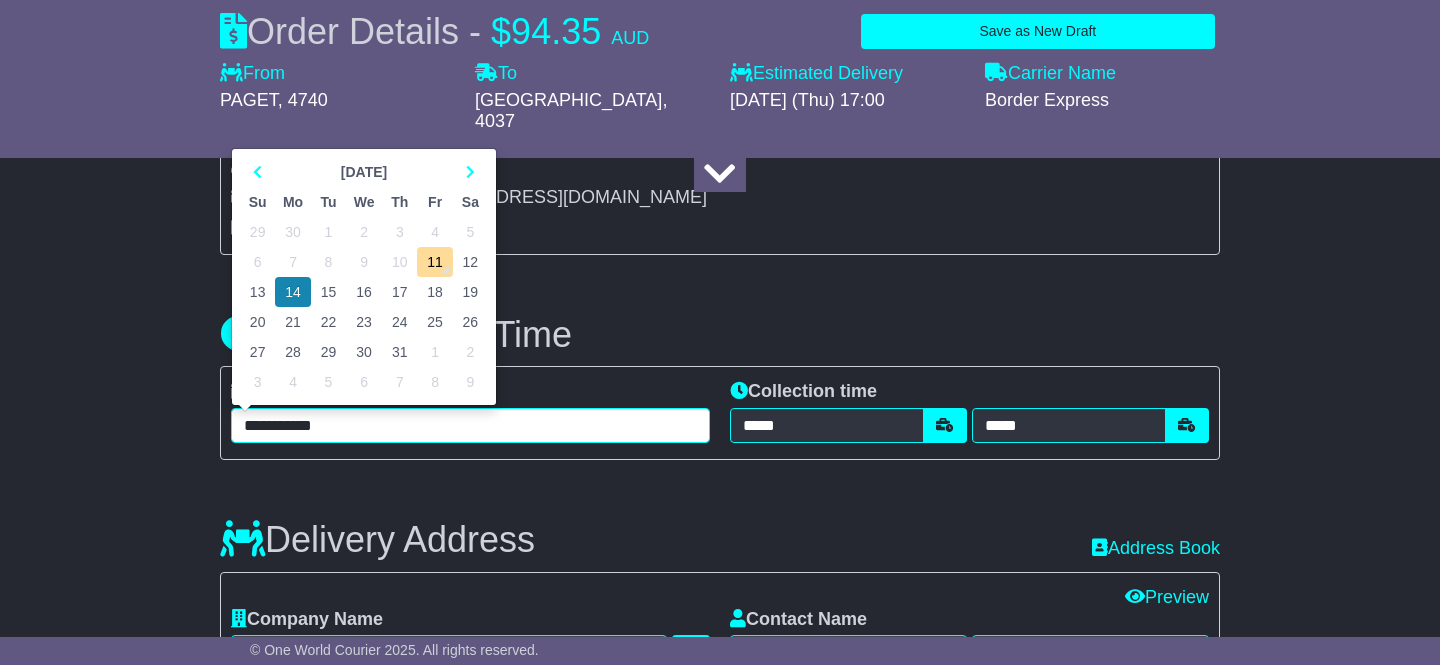 click on "15" at bounding box center [328, 292] 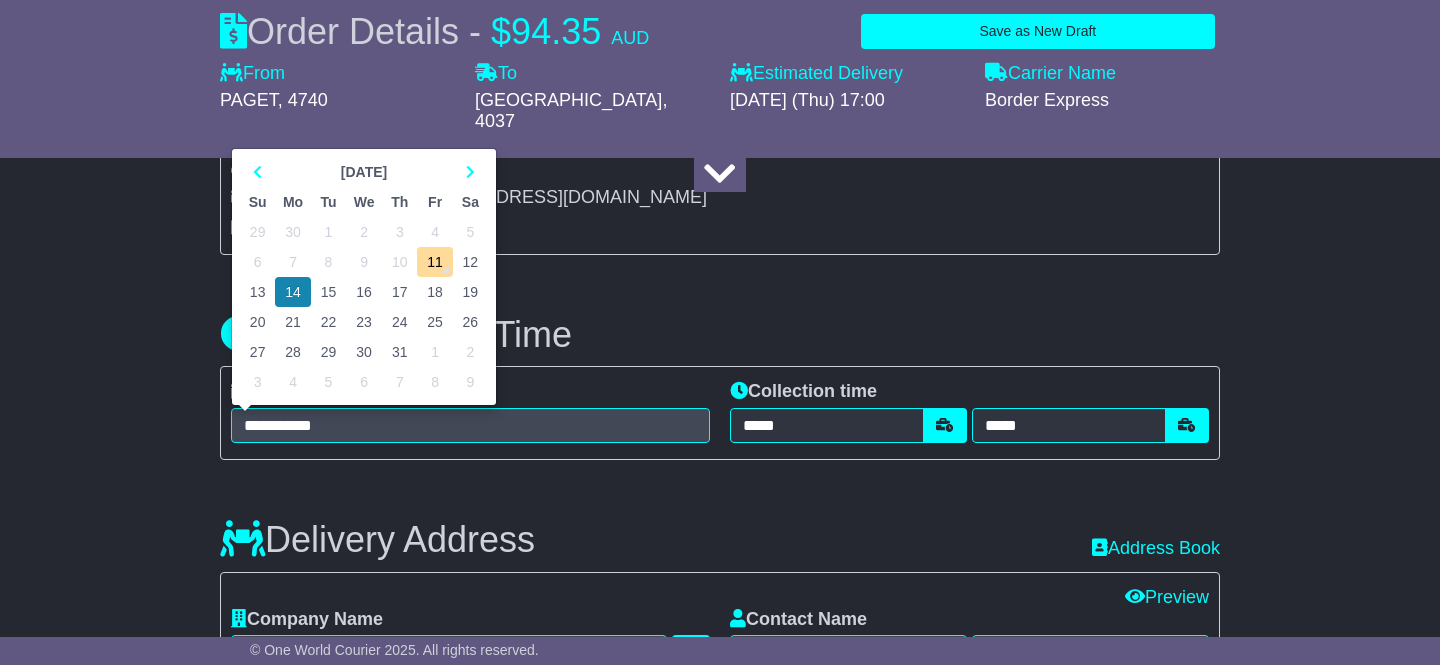 type on "**********" 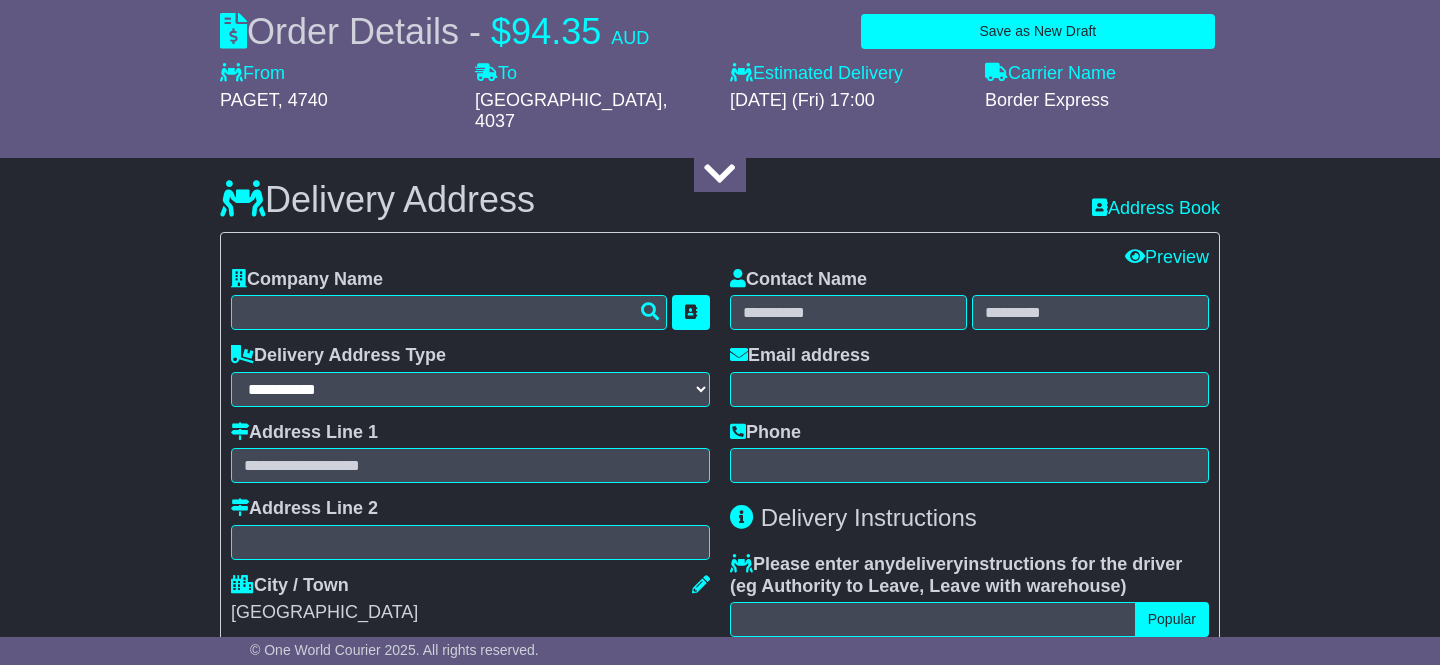 scroll, scrollTop: 1127, scrollLeft: 0, axis: vertical 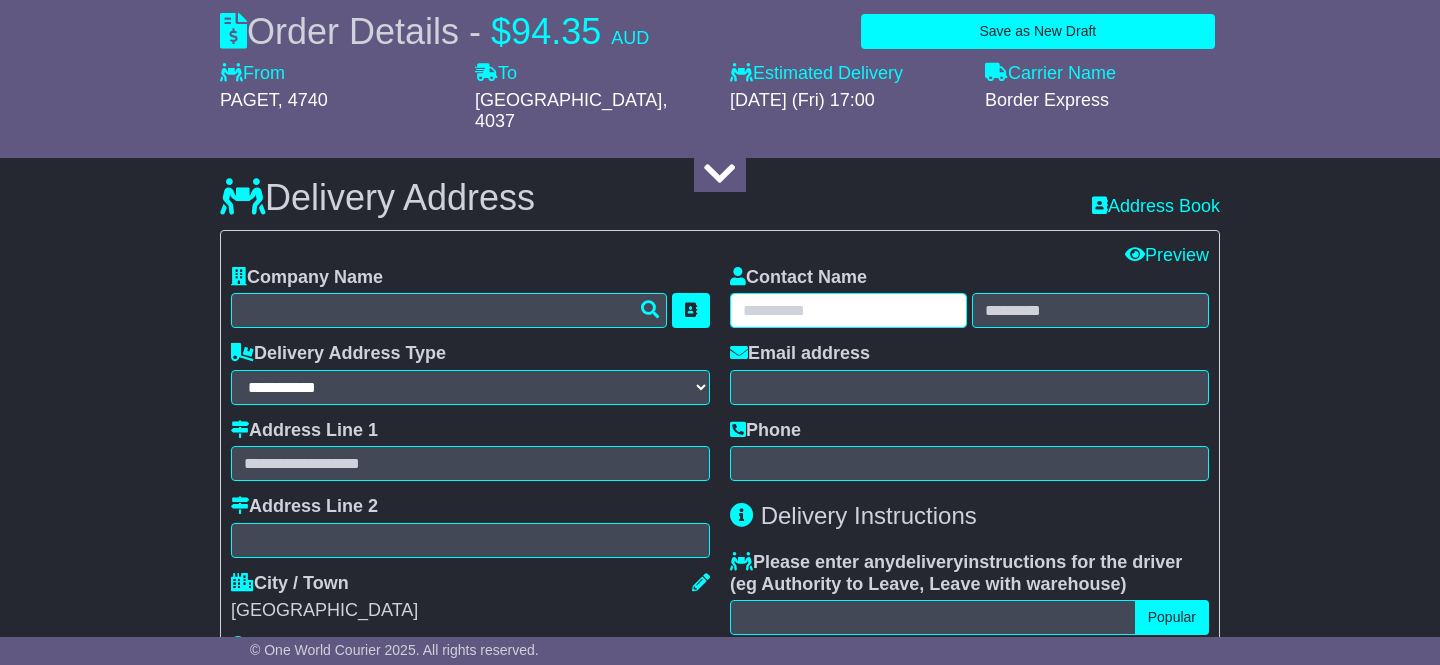click at bounding box center [848, 310] 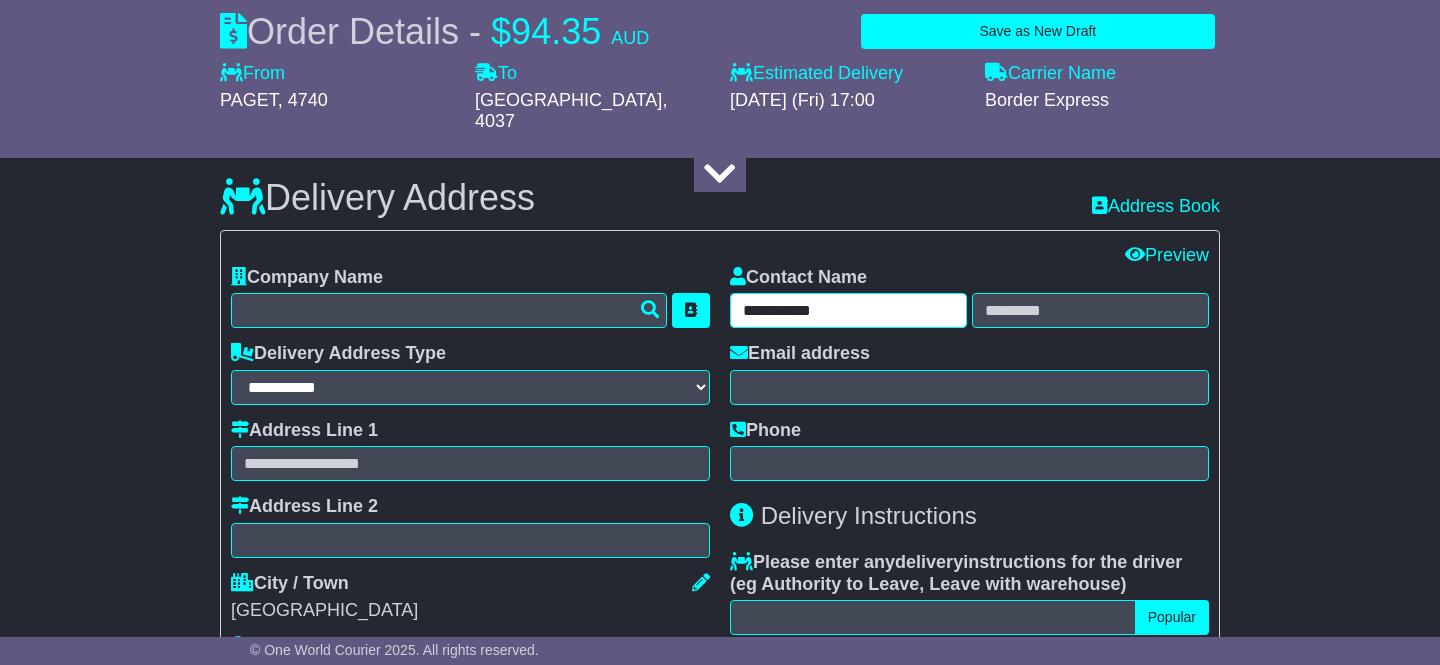 click on "**********" at bounding box center (848, 310) 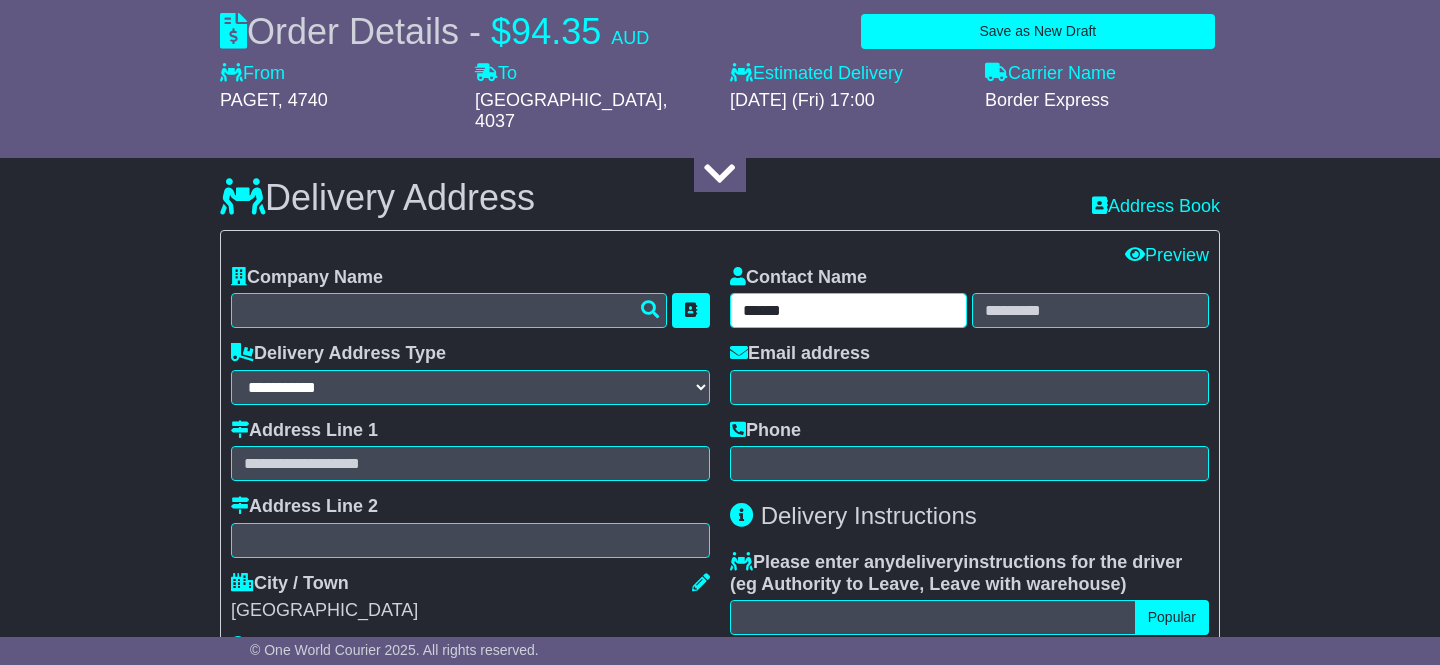type on "******" 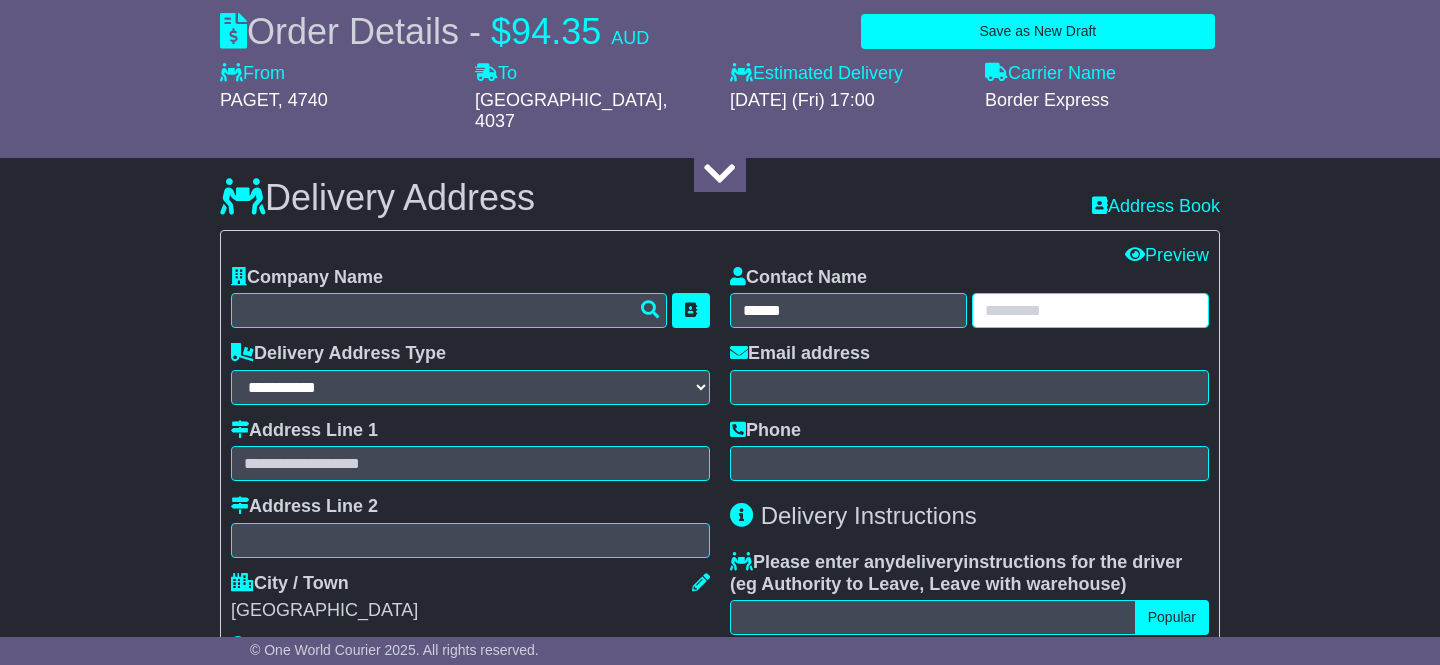 click at bounding box center [1090, 310] 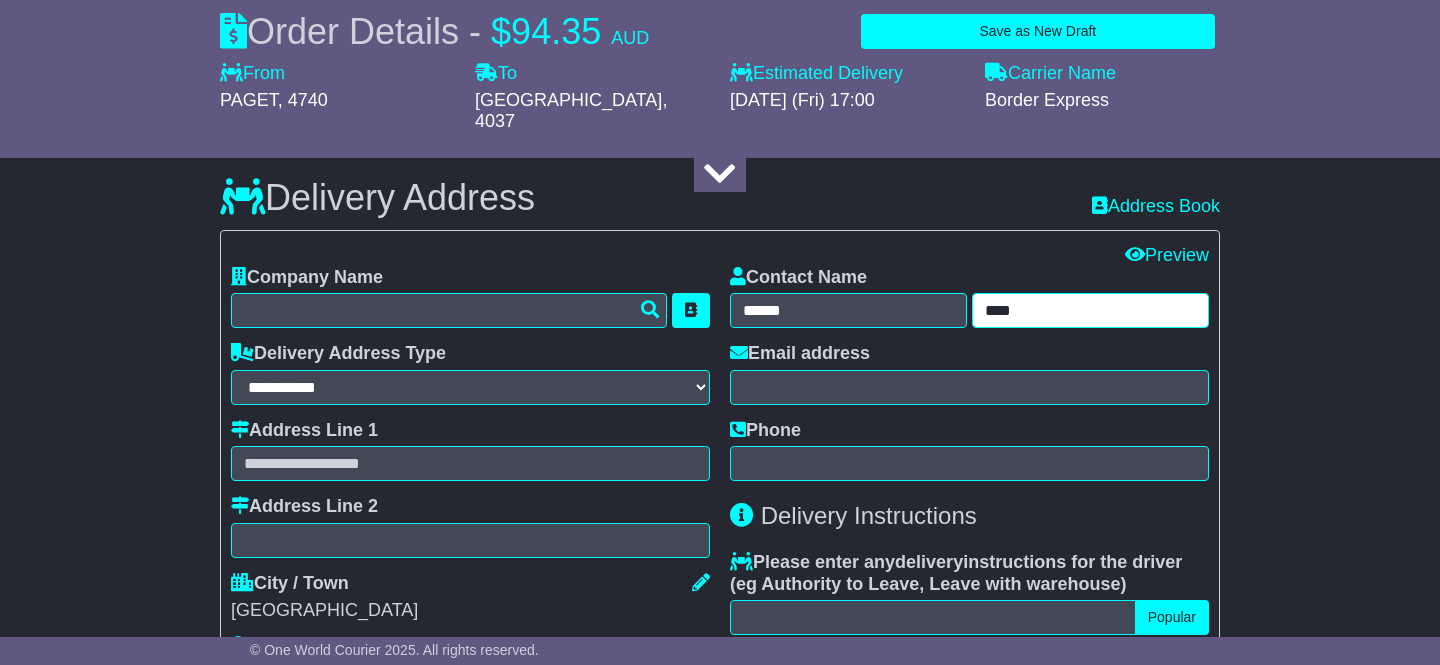 type on "****" 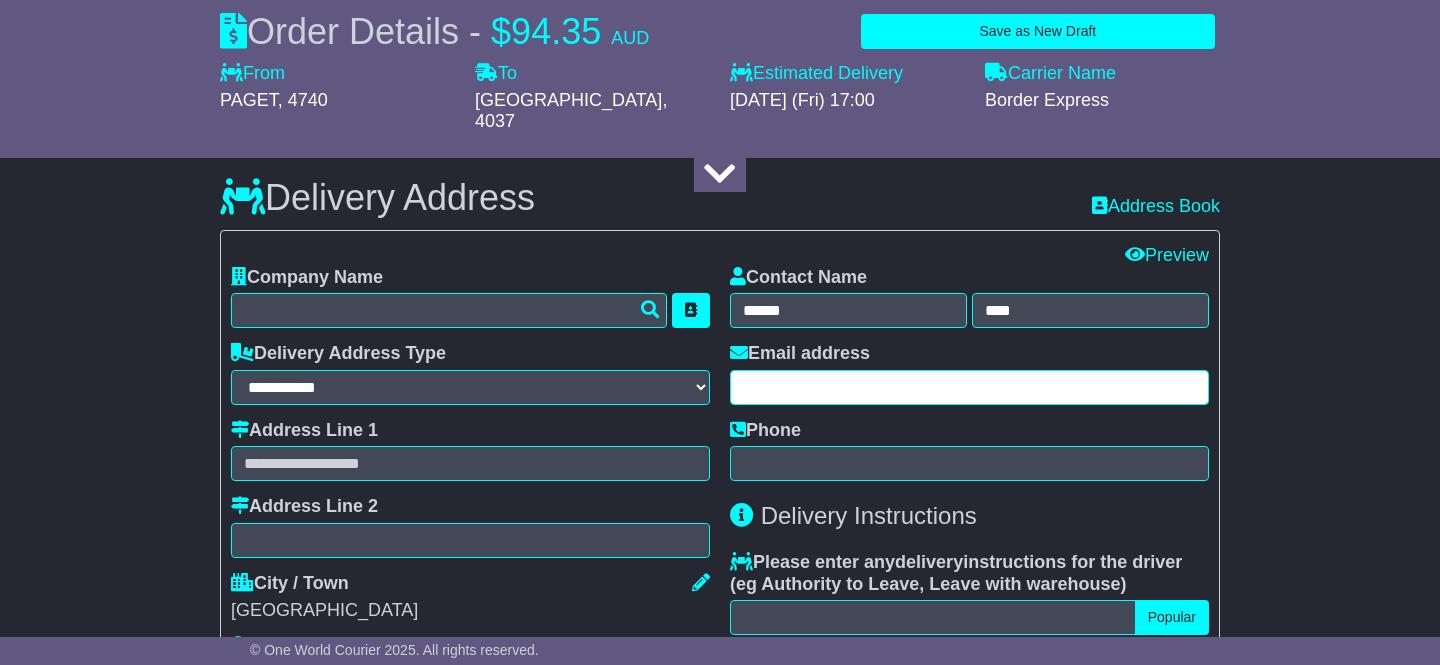 click at bounding box center [969, 387] 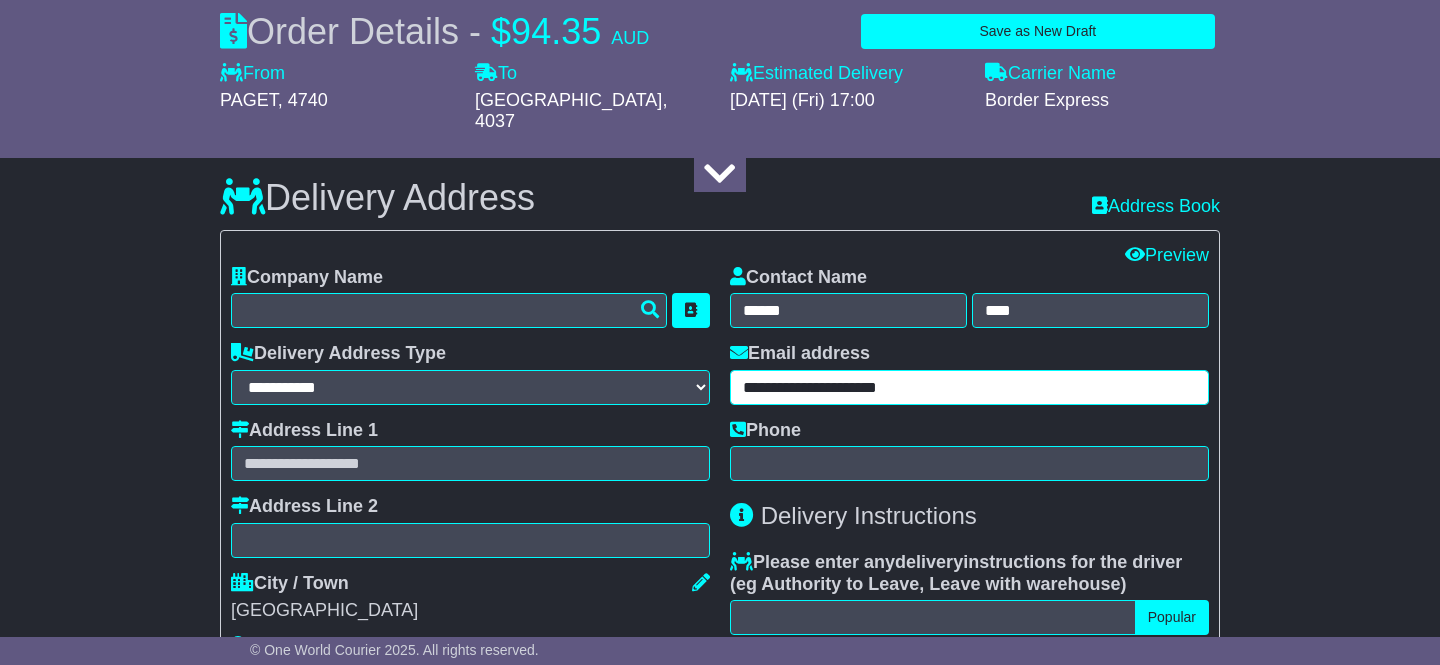 type on "**********" 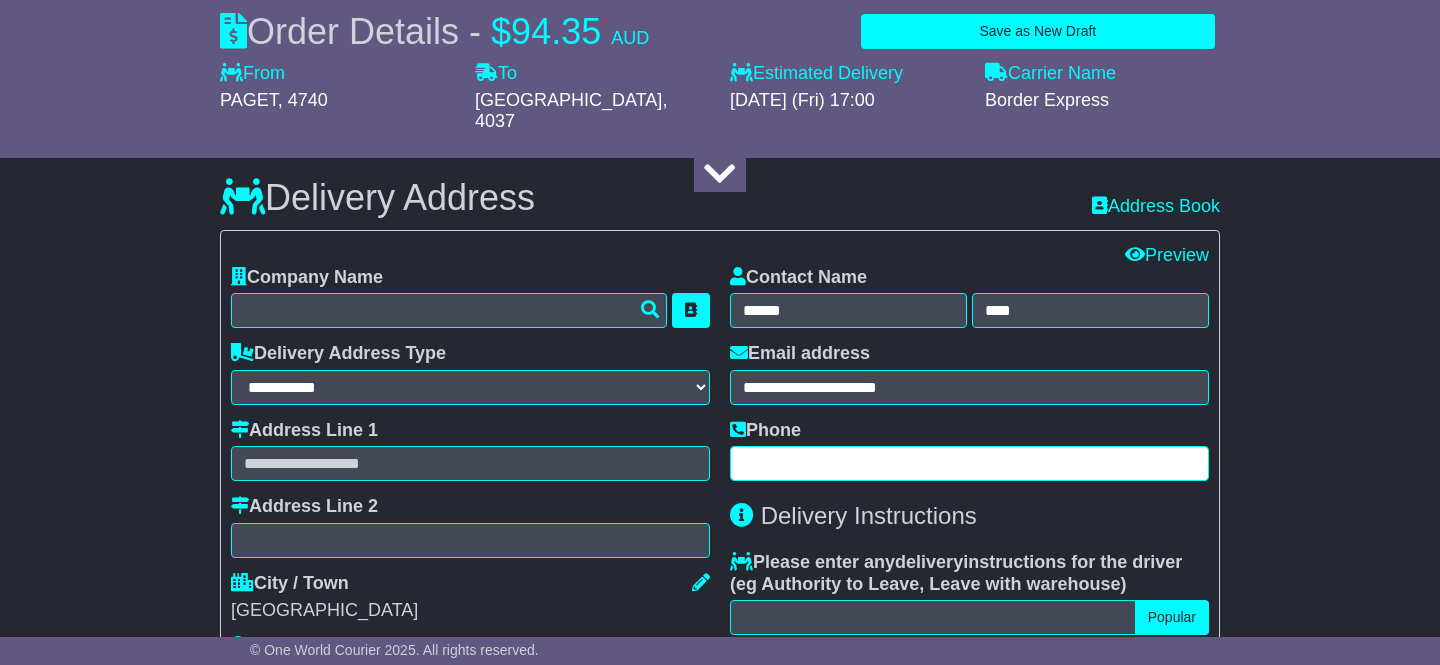 click at bounding box center (969, 463) 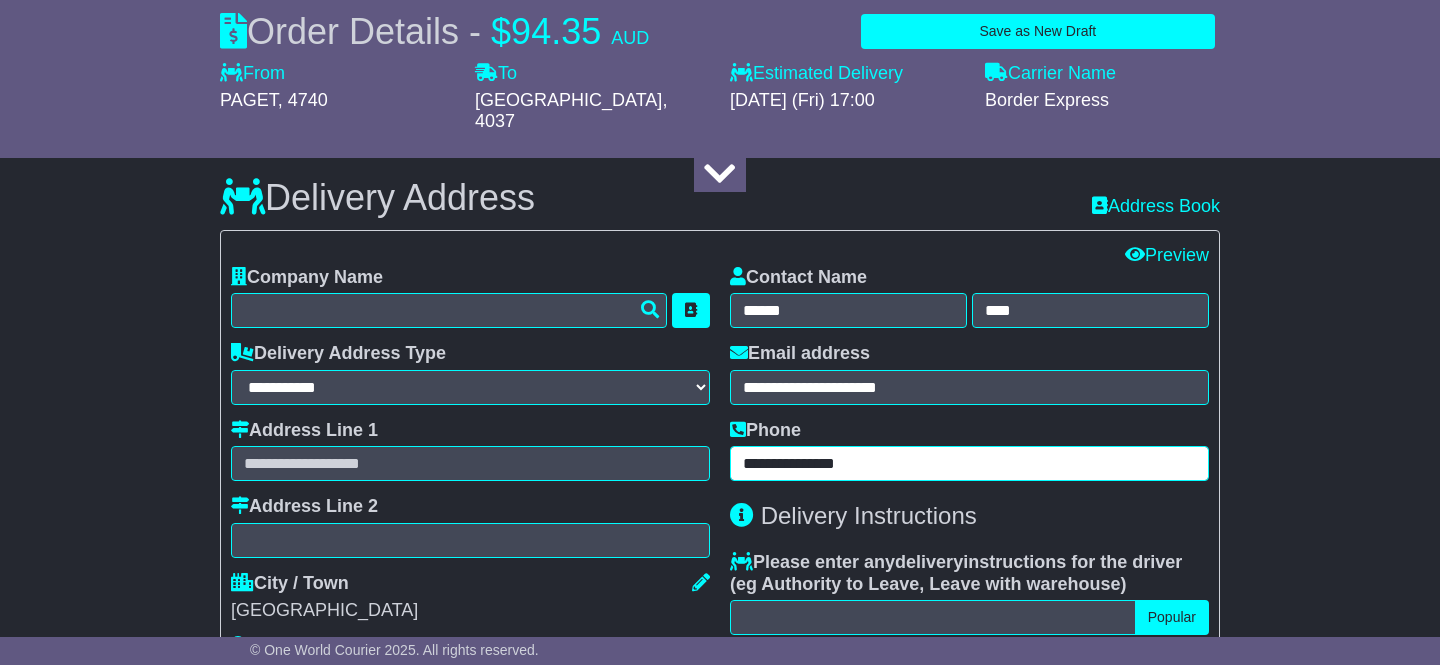 type on "**********" 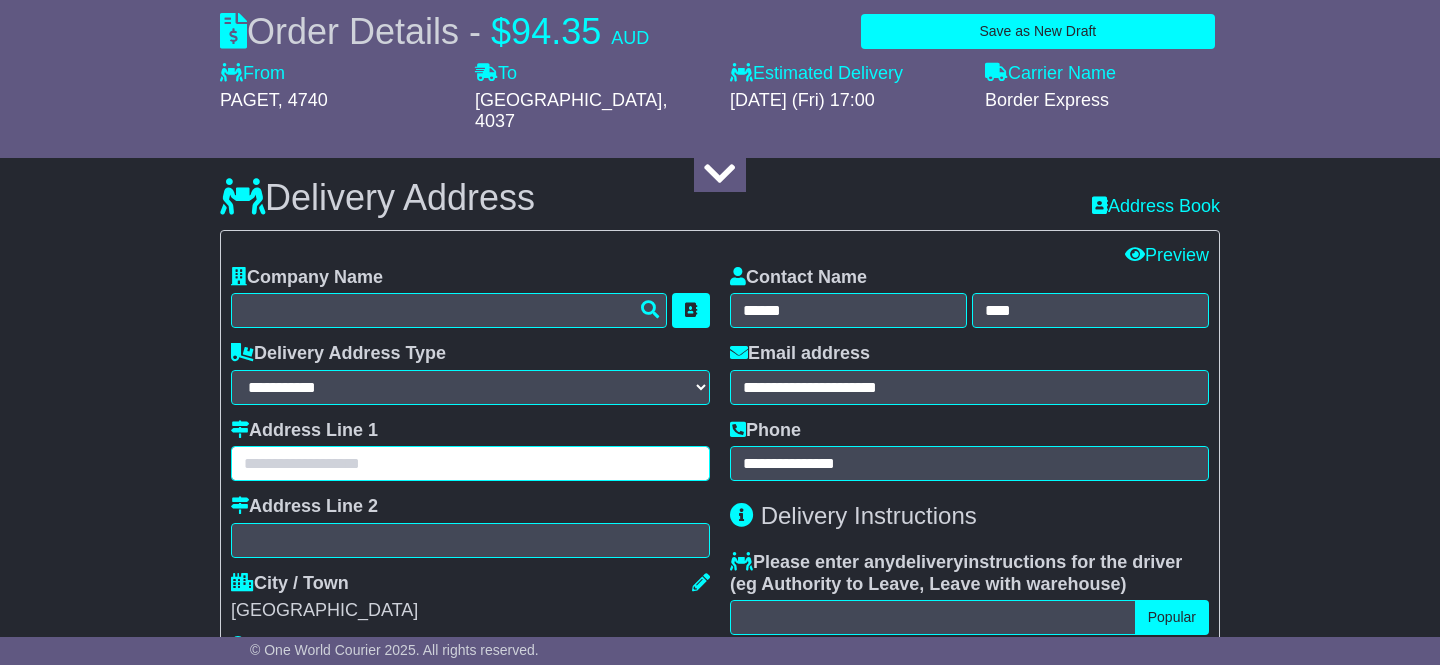 click at bounding box center [470, 463] 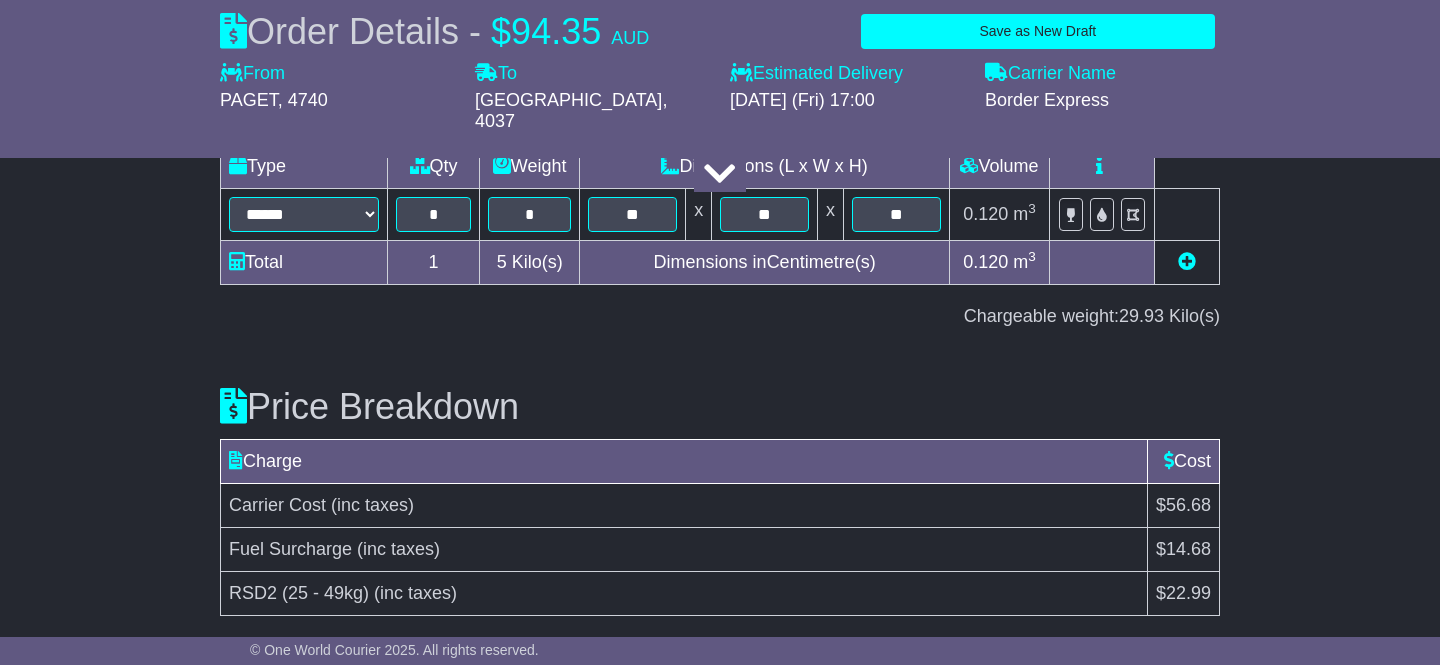 scroll, scrollTop: 2332, scrollLeft: 0, axis: vertical 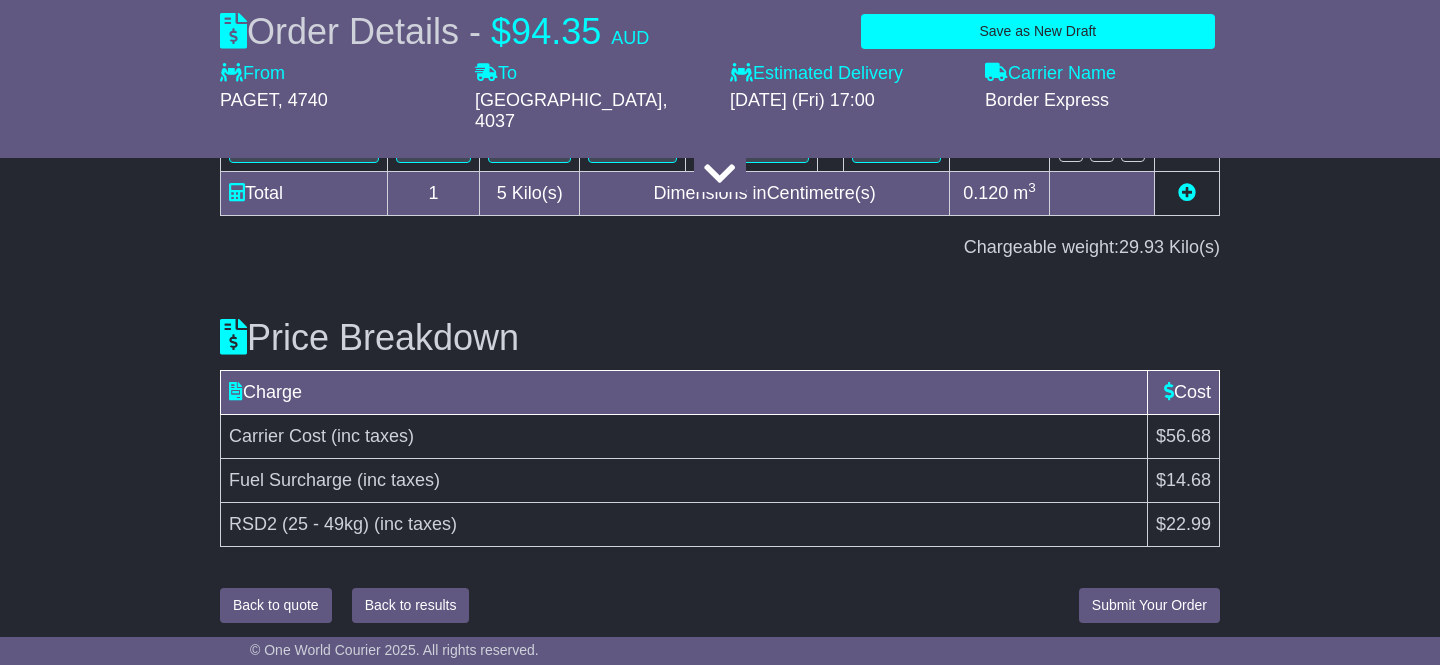 type on "**********" 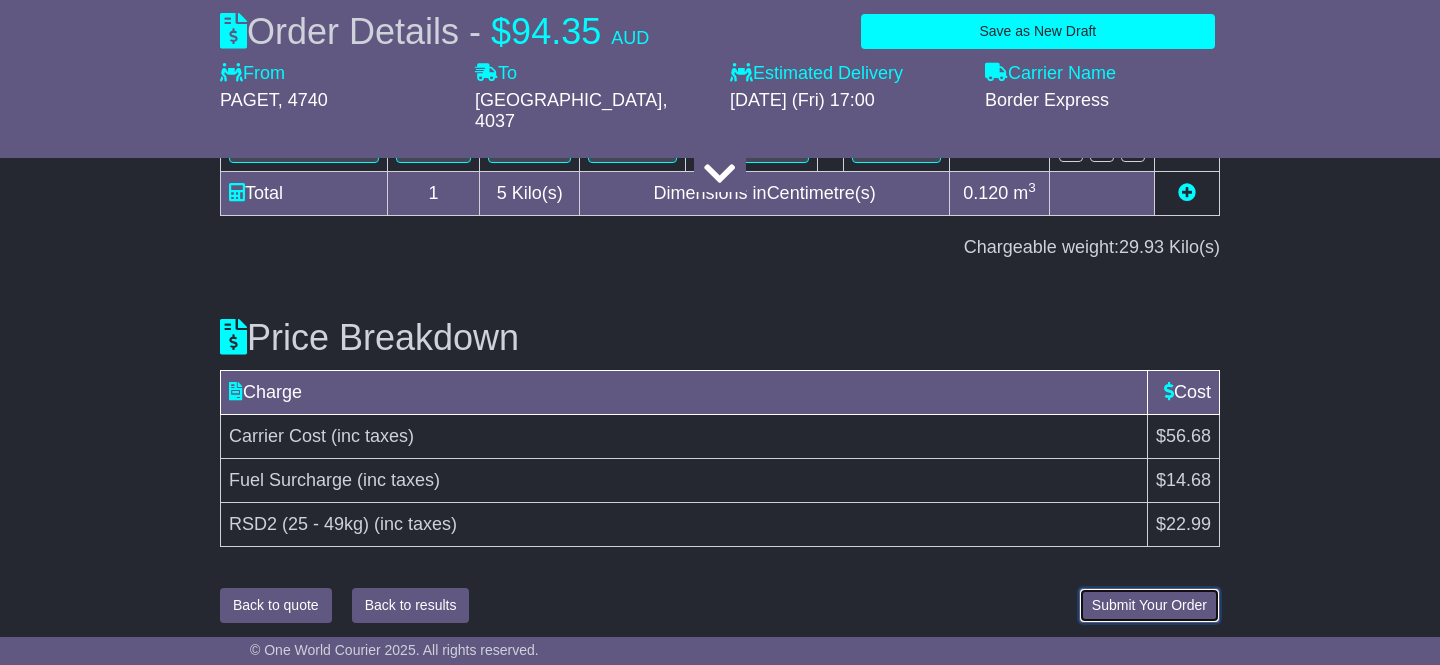 click on "Submit Your Order" at bounding box center [1149, 605] 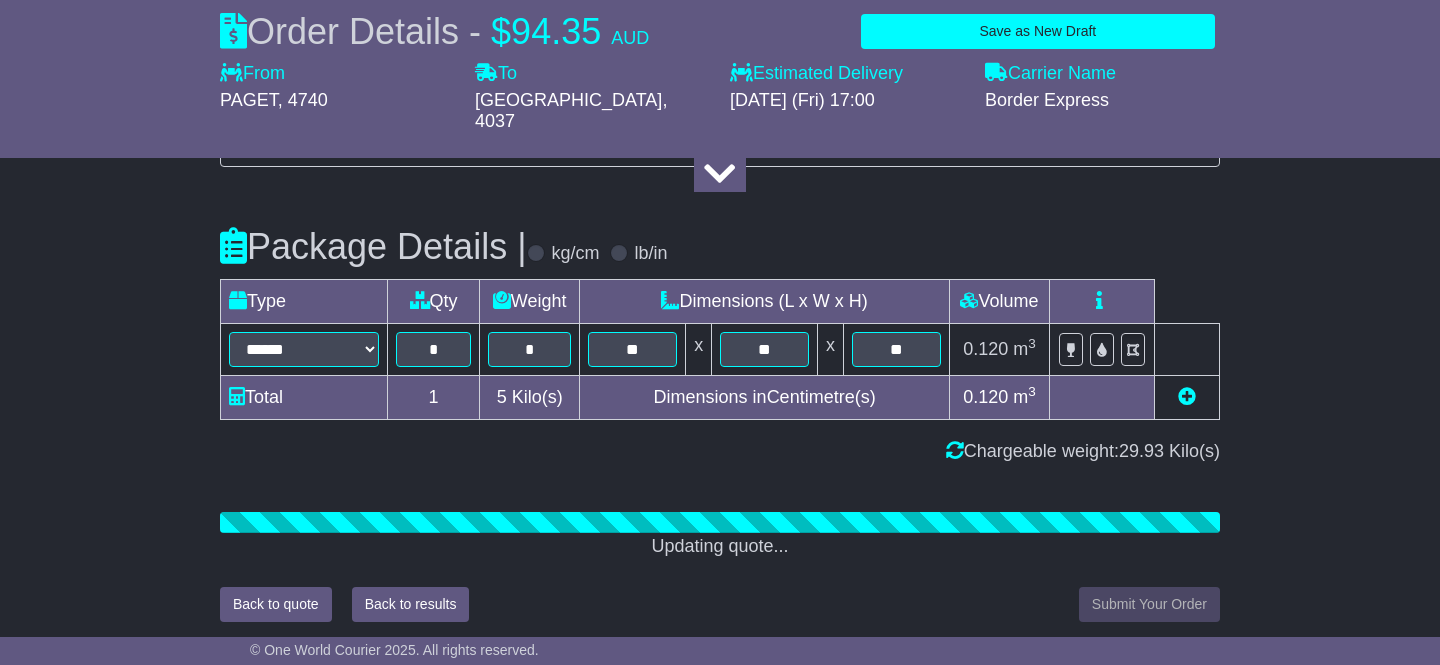 scroll, scrollTop: 2332, scrollLeft: 0, axis: vertical 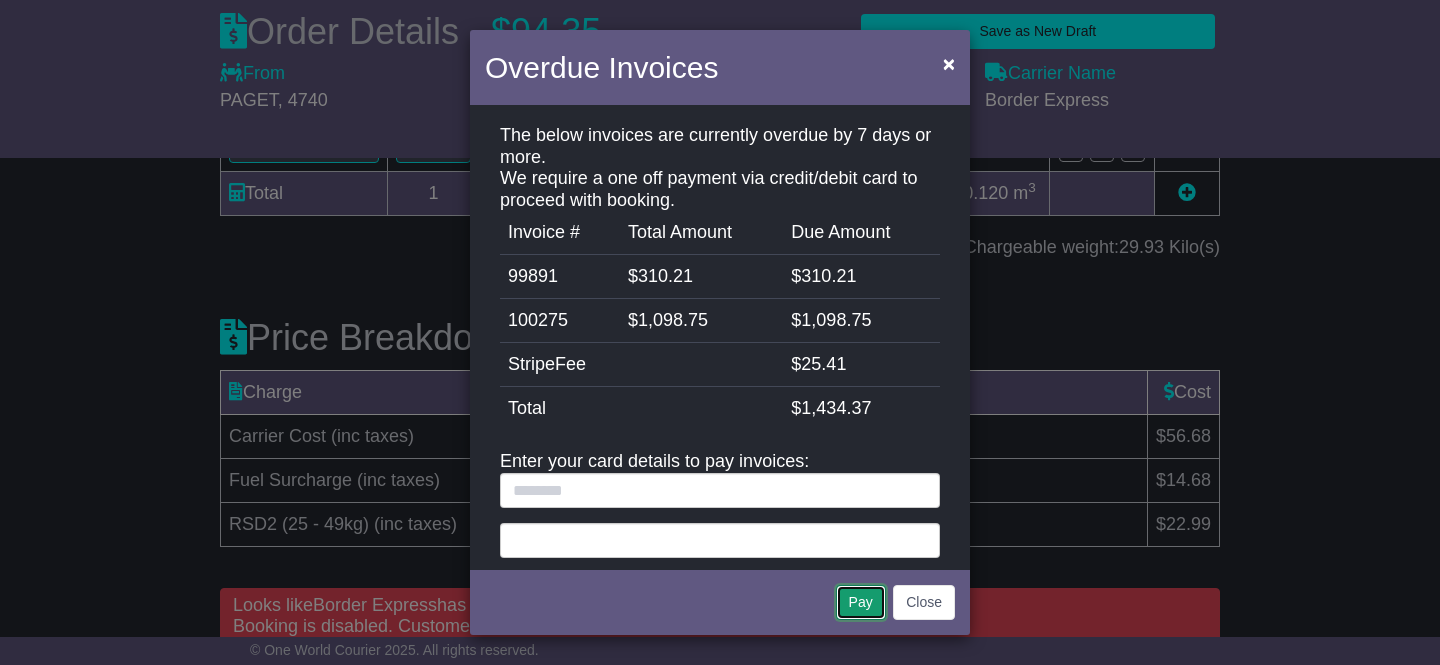 click on "Pay" at bounding box center [861, 602] 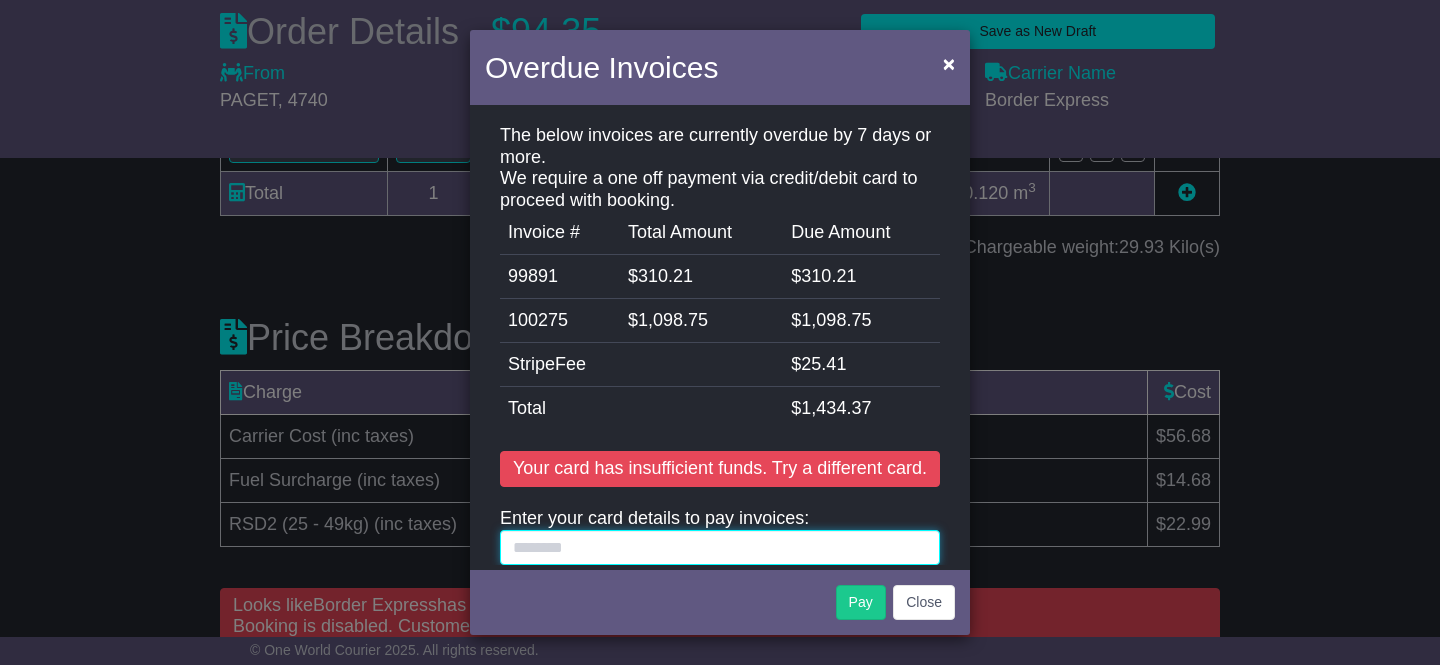 click at bounding box center (720, 547) 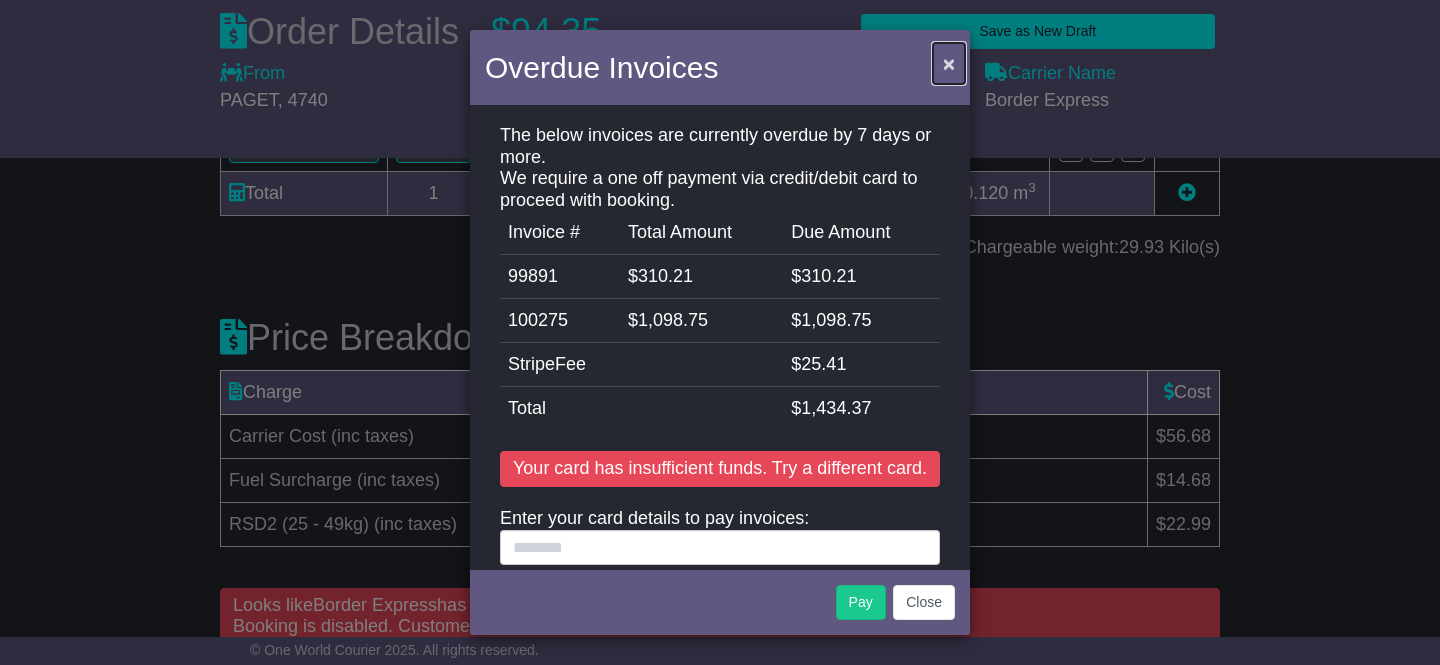 click on "×" at bounding box center [949, 63] 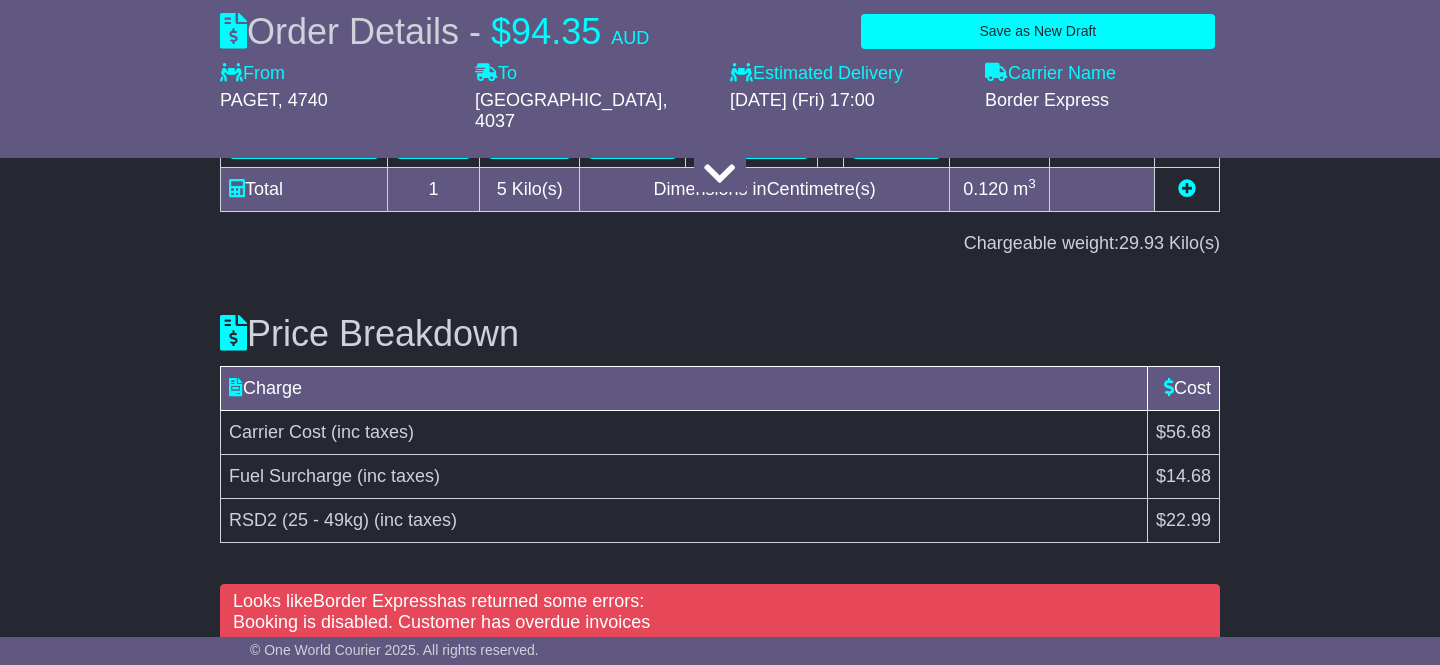 scroll, scrollTop: 2282, scrollLeft: 0, axis: vertical 